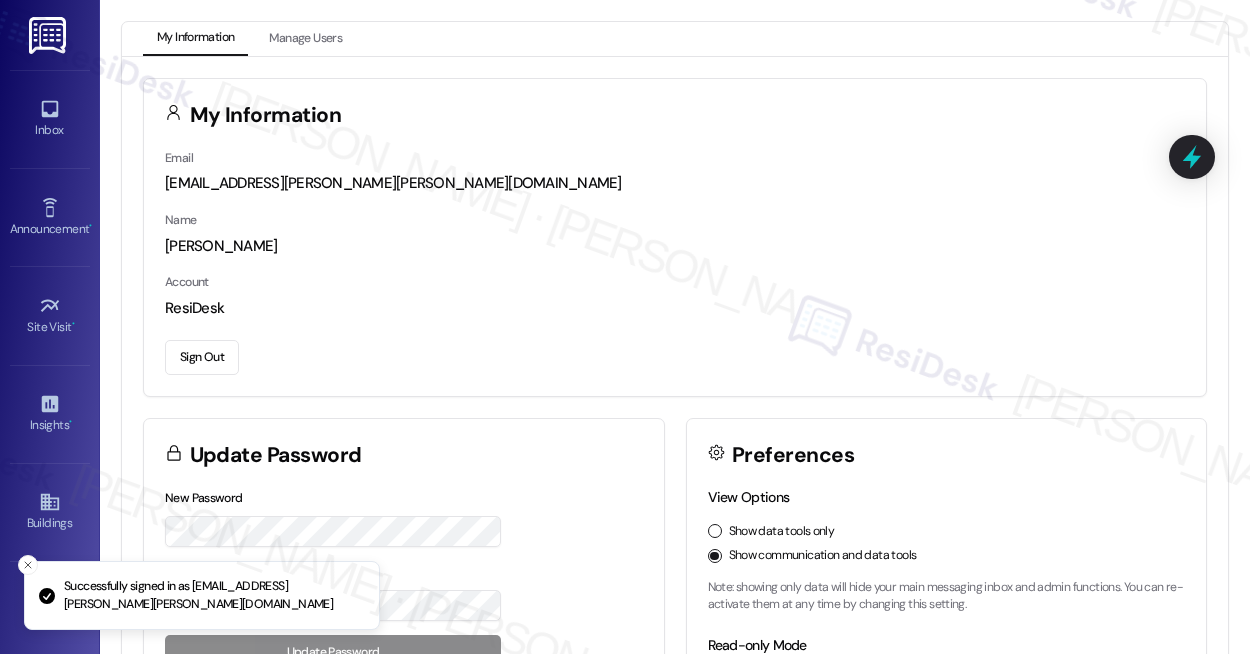 scroll, scrollTop: 0, scrollLeft: 0, axis: both 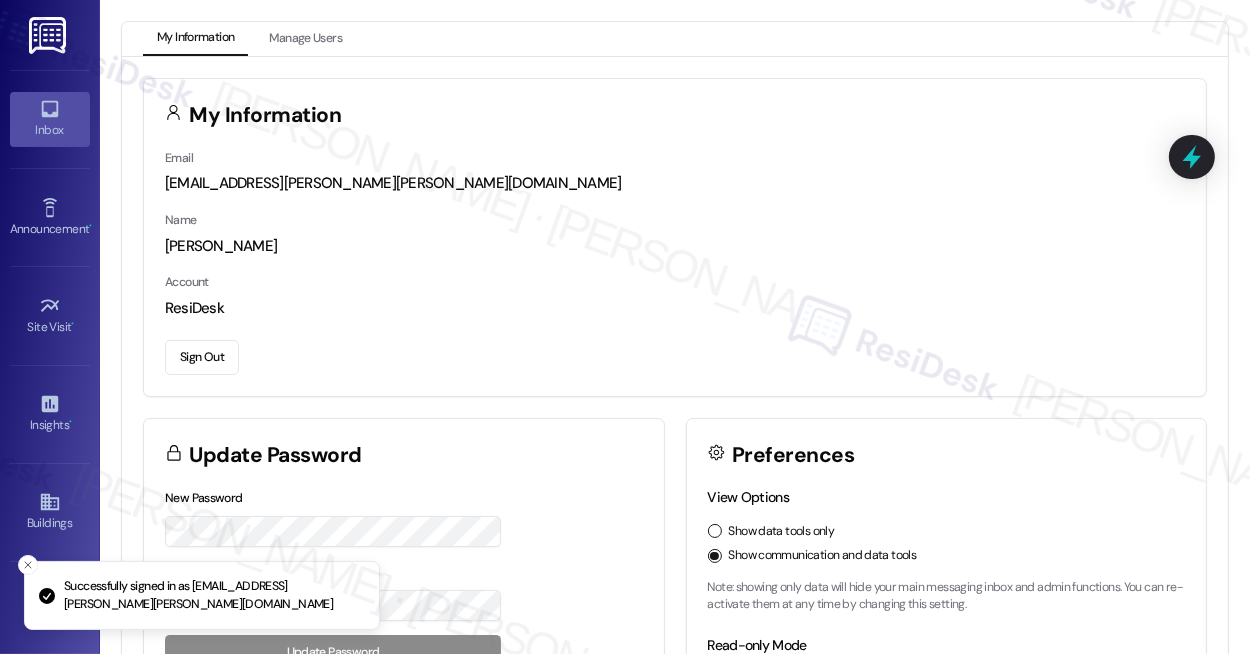 click on "Inbox" at bounding box center [50, 119] 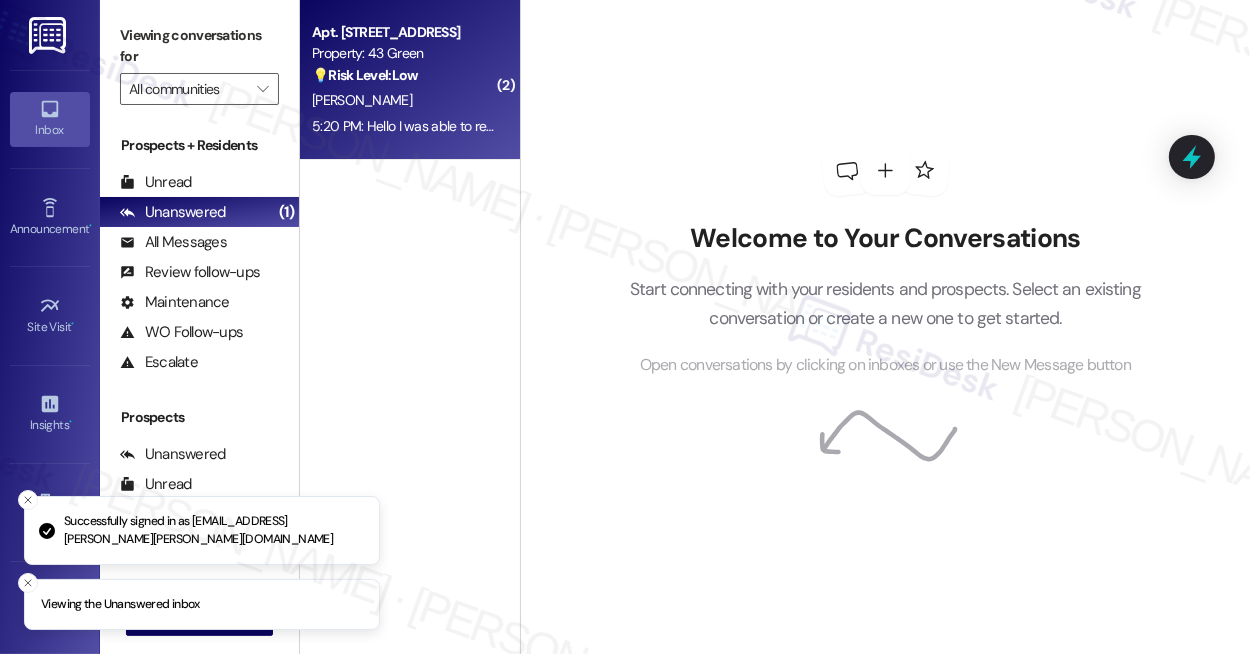 click on "[PERSON_NAME]" at bounding box center [404, 100] 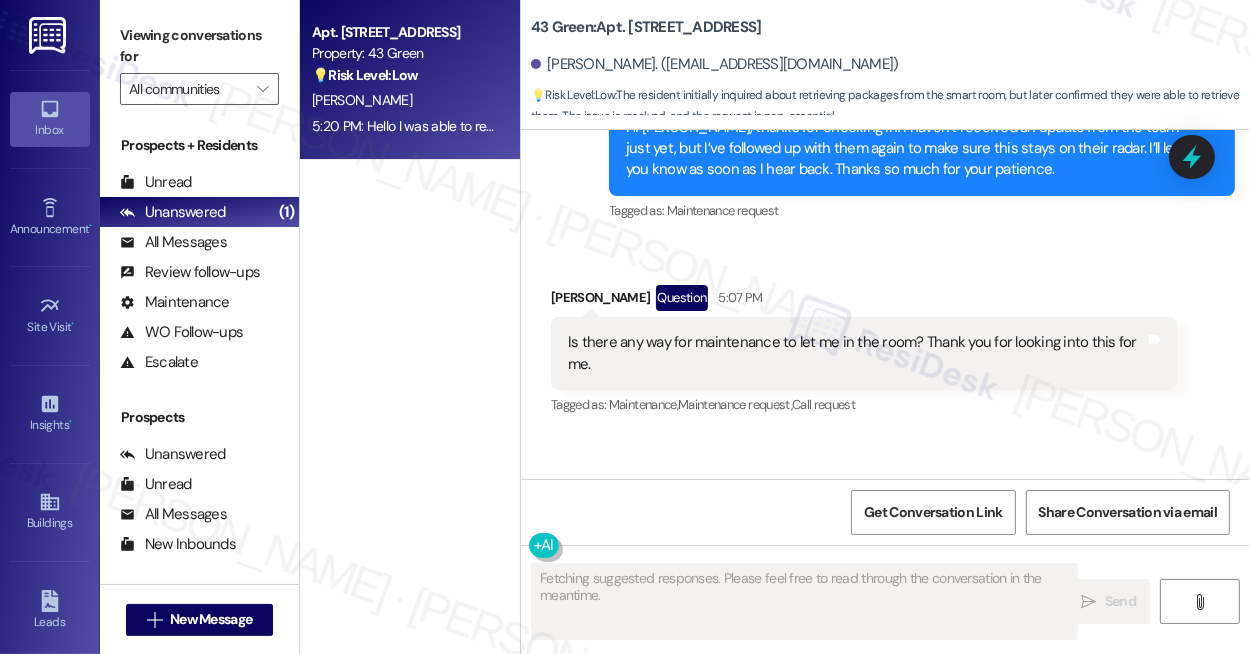 scroll, scrollTop: 4081, scrollLeft: 0, axis: vertical 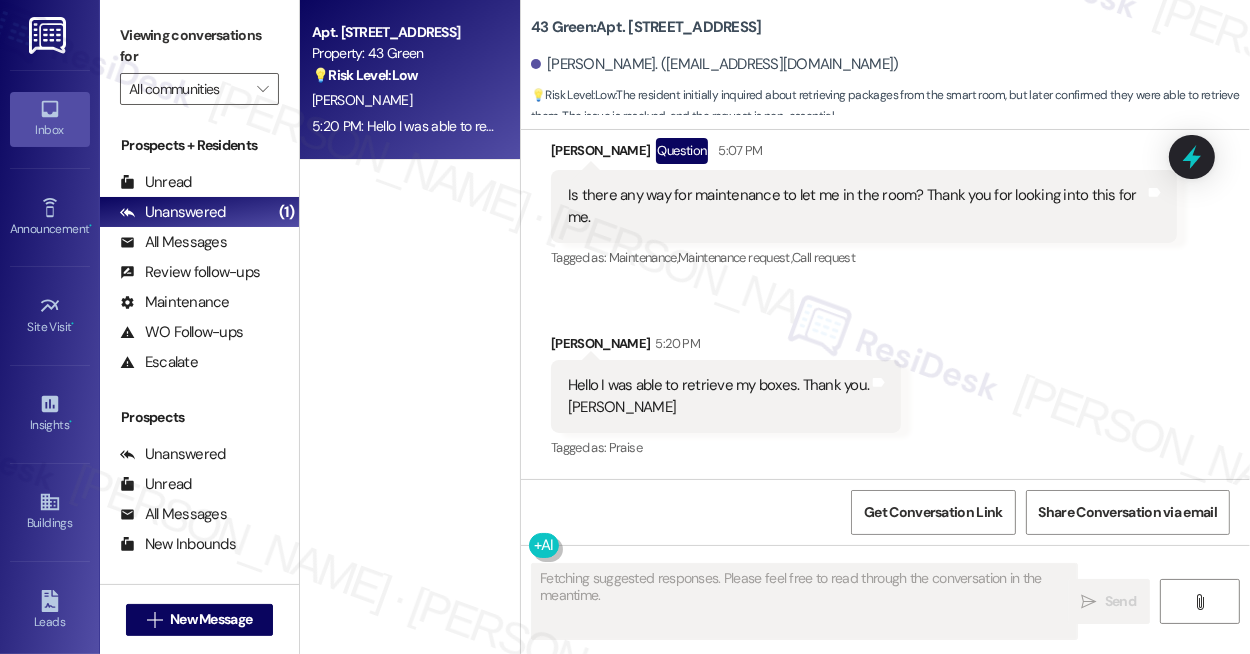 click on "Hello I was able to retrieve my boxes. Thank you.
[PERSON_NAME]" at bounding box center [718, 396] 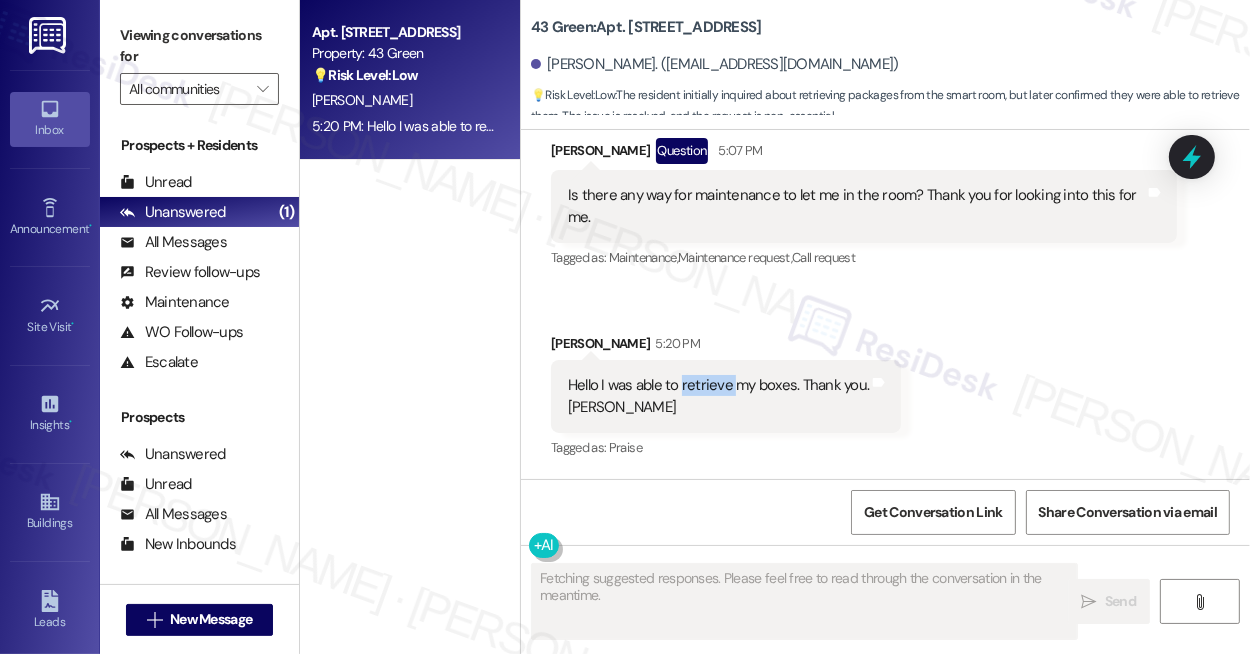 click on "Hello I was able to retrieve my boxes. Thank you.
[PERSON_NAME]" at bounding box center (718, 396) 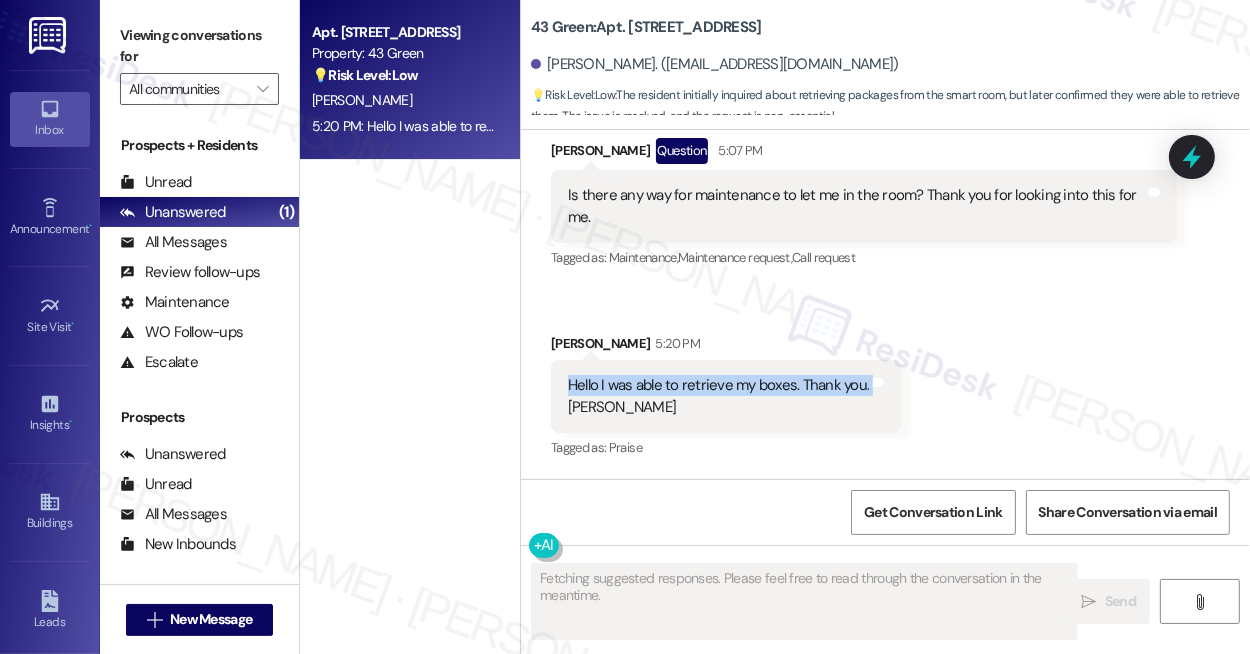 click on "Hello I was able to retrieve my boxes. Thank you.
[PERSON_NAME]" at bounding box center [718, 396] 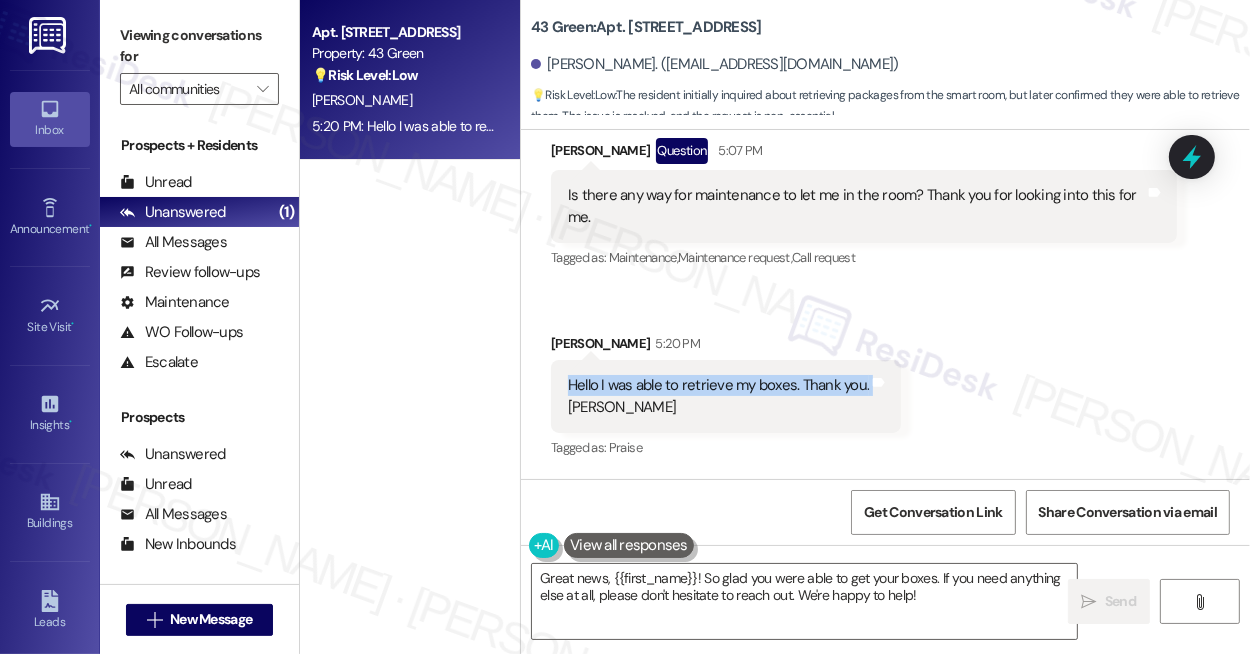 click on "Is there any way for maintenance to let me in the room? Thank you for looking into this for me." at bounding box center [856, 206] 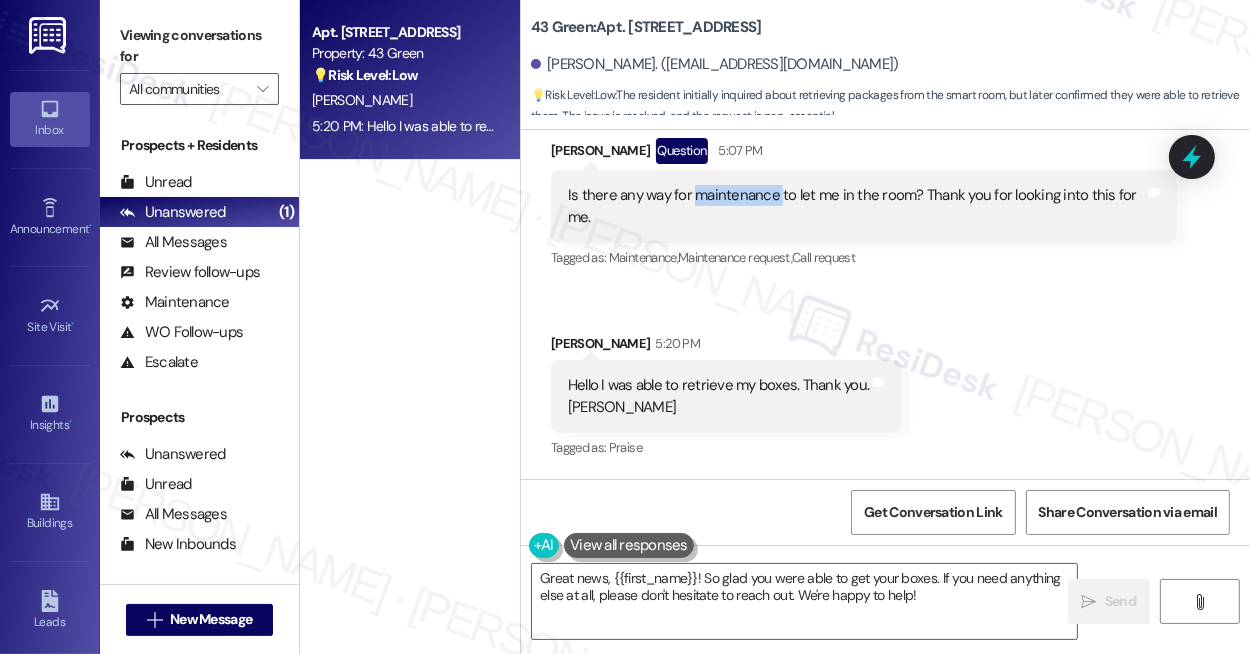 click on "Is there any way for maintenance to let me in the room? Thank you for looking into this for me." at bounding box center (856, 206) 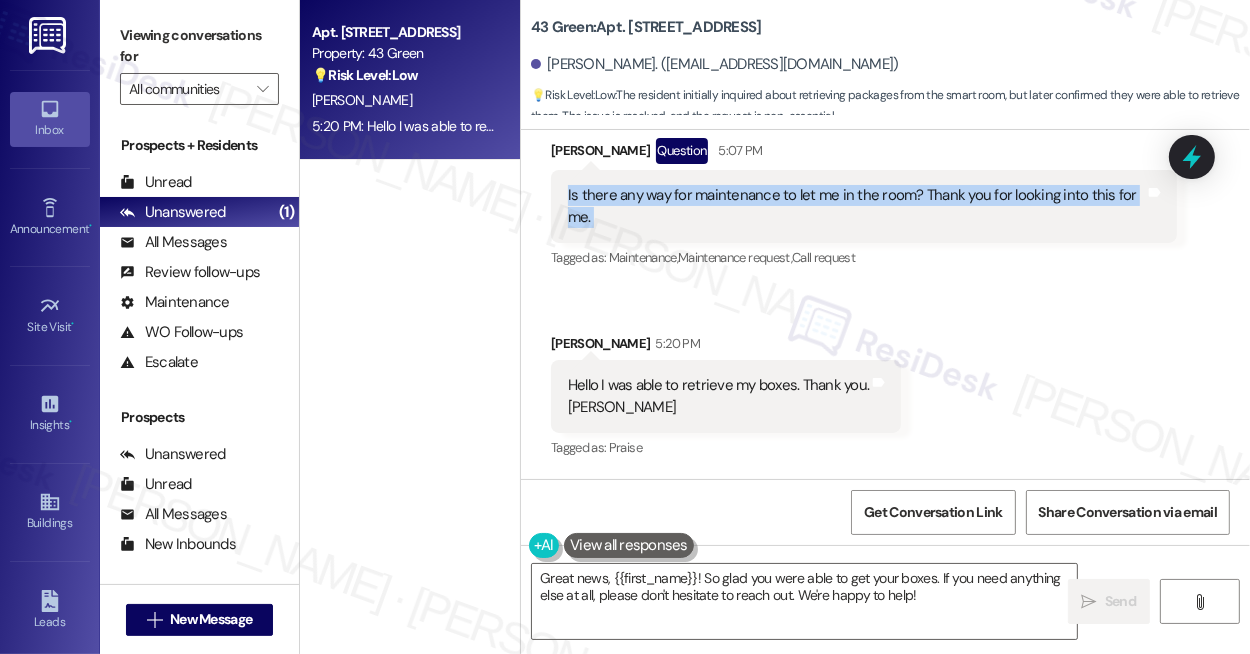 click on "Is there any way for maintenance to let me in the room? Thank you for looking into this for me." at bounding box center [856, 206] 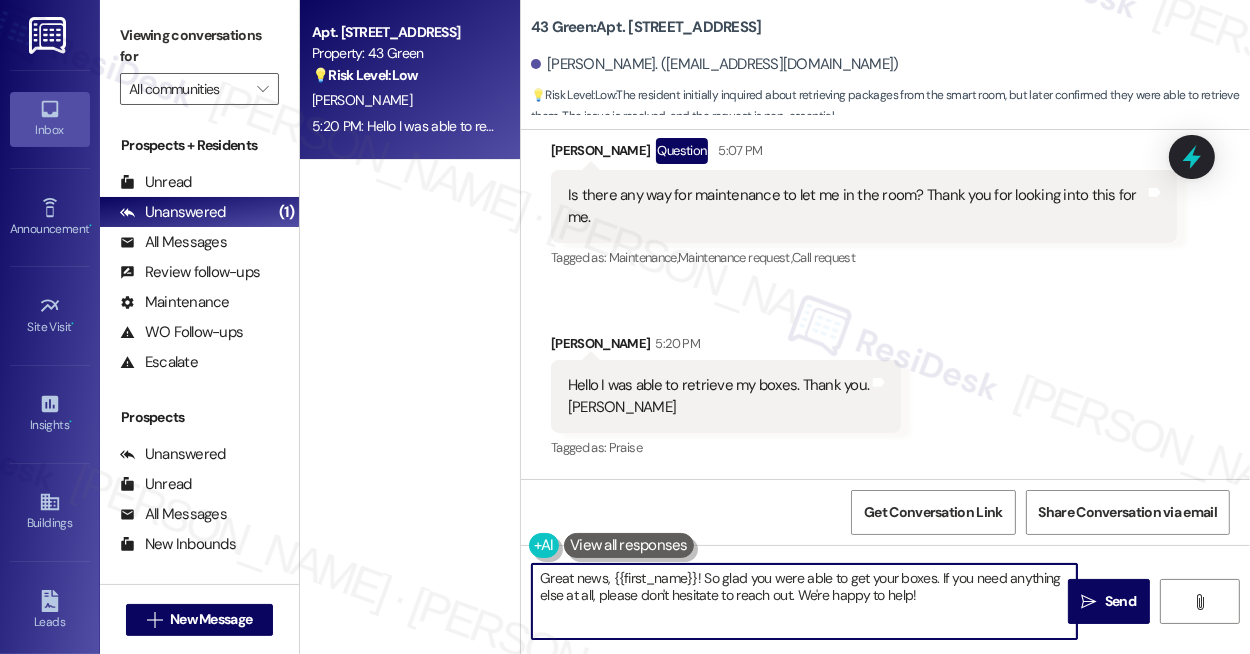 drag, startPoint x: 933, startPoint y: 576, endPoint x: 605, endPoint y: 582, distance: 328.05487 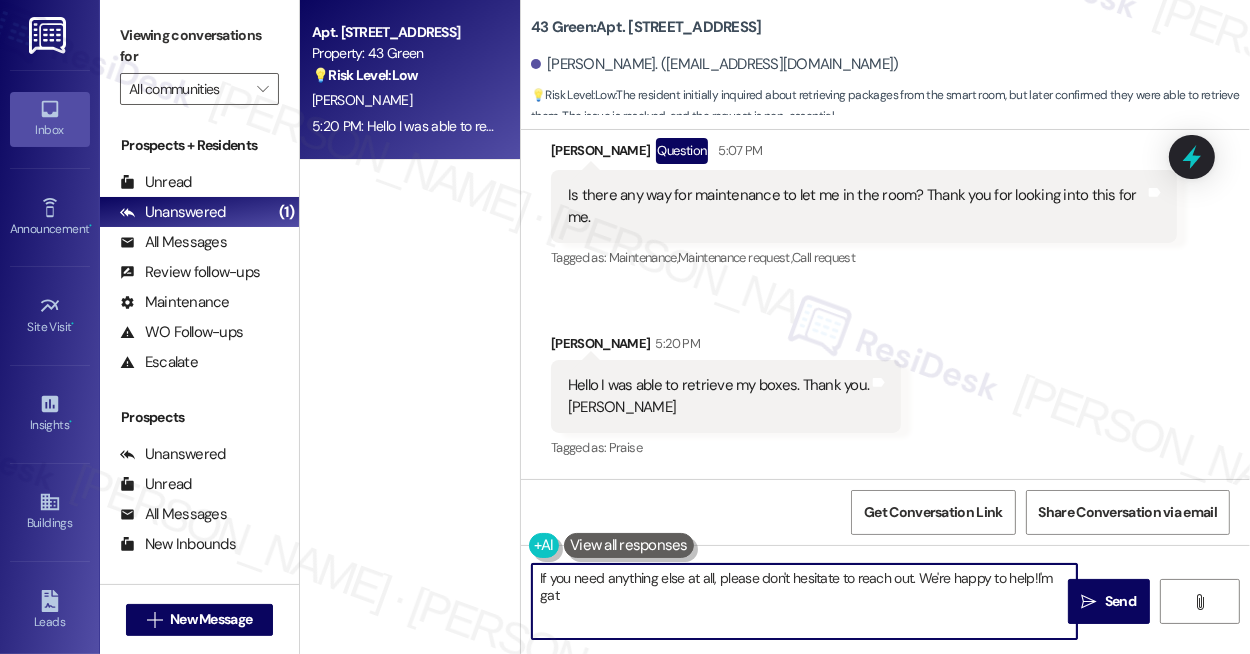 type on "If you need anything else at all, please don't hesitate to reach out. We're happy to help!I'm gat" 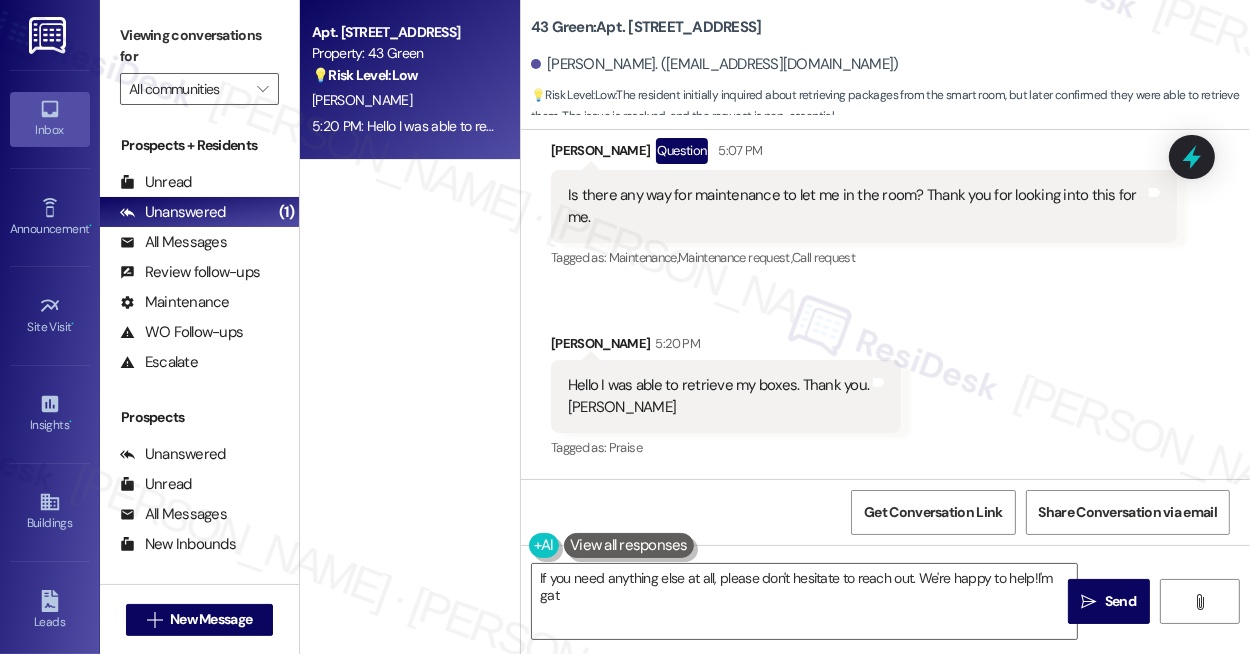 click at bounding box center (629, 545) 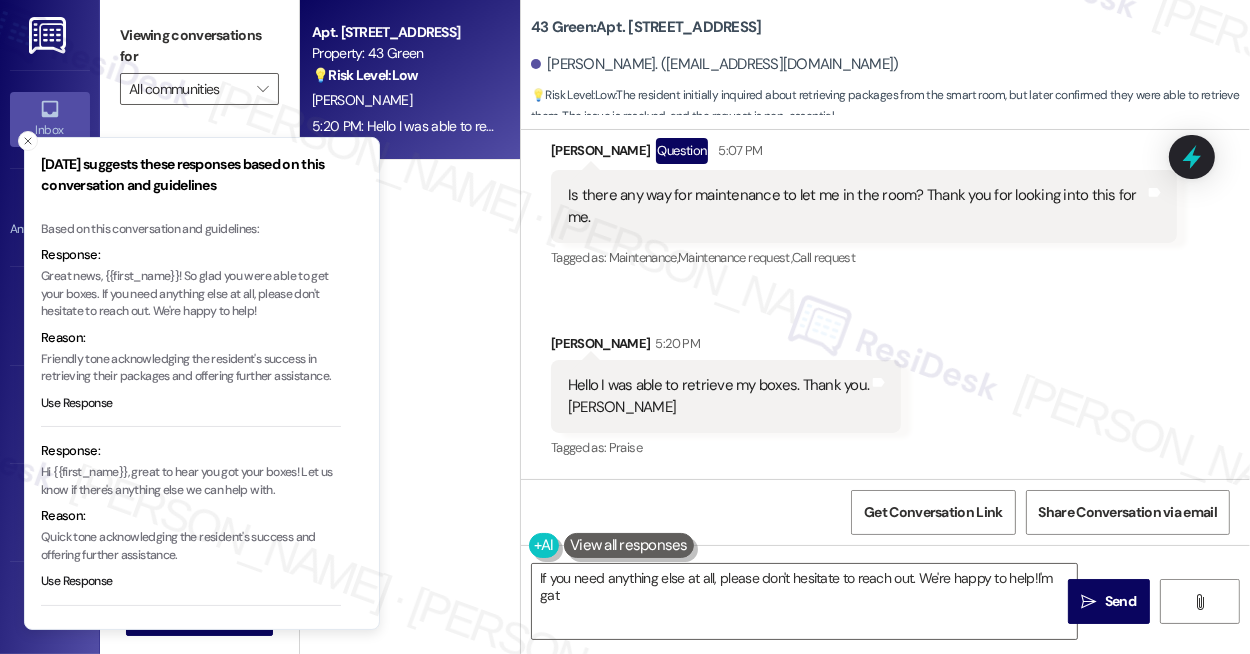 click on "Hi {{first_name}}, great to hear you got your boxes! Let us know if there's anything else we can help with." at bounding box center [191, 481] 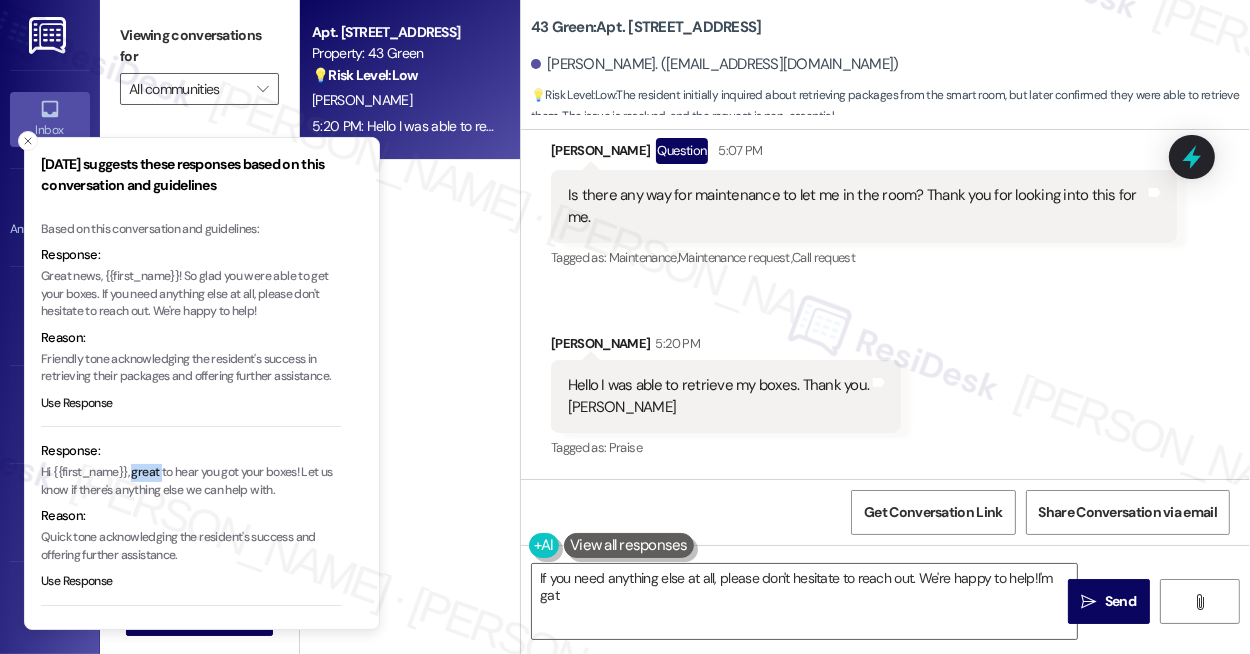 click on "Hi {{first_name}}, great to hear you got your boxes! Let us know if there's anything else we can help with." at bounding box center (191, 481) 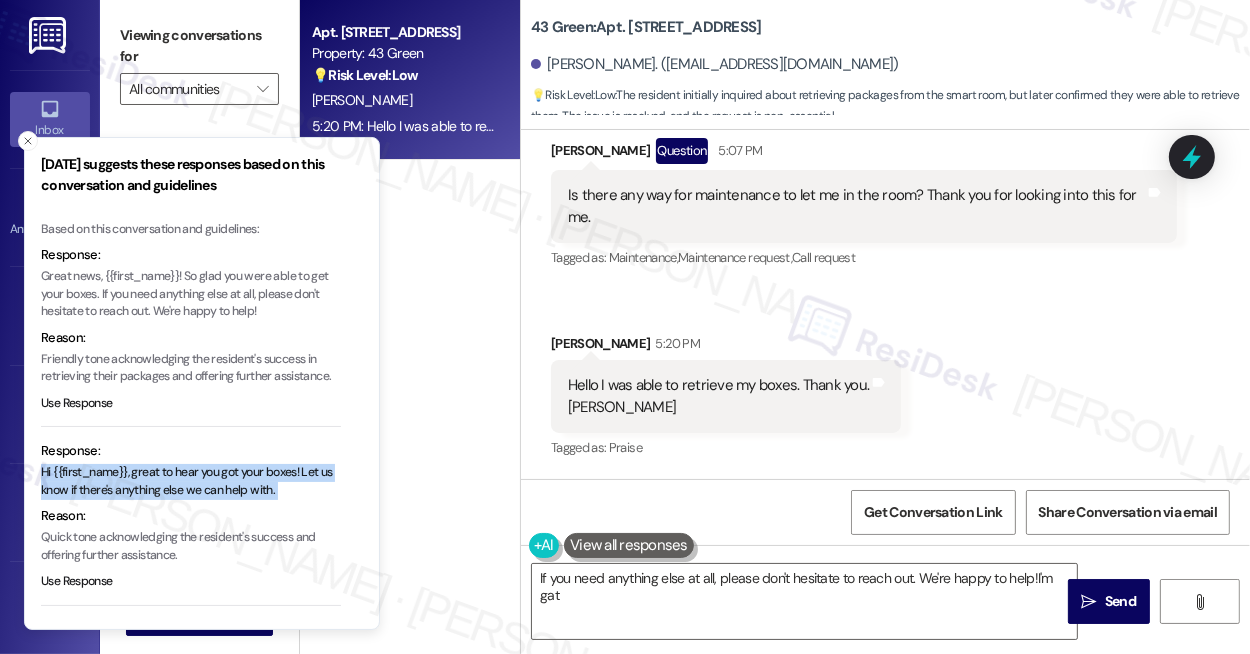 click on "Hi {{first_name}}, great to hear you got your boxes! Let us know if there's anything else we can help with." at bounding box center (191, 481) 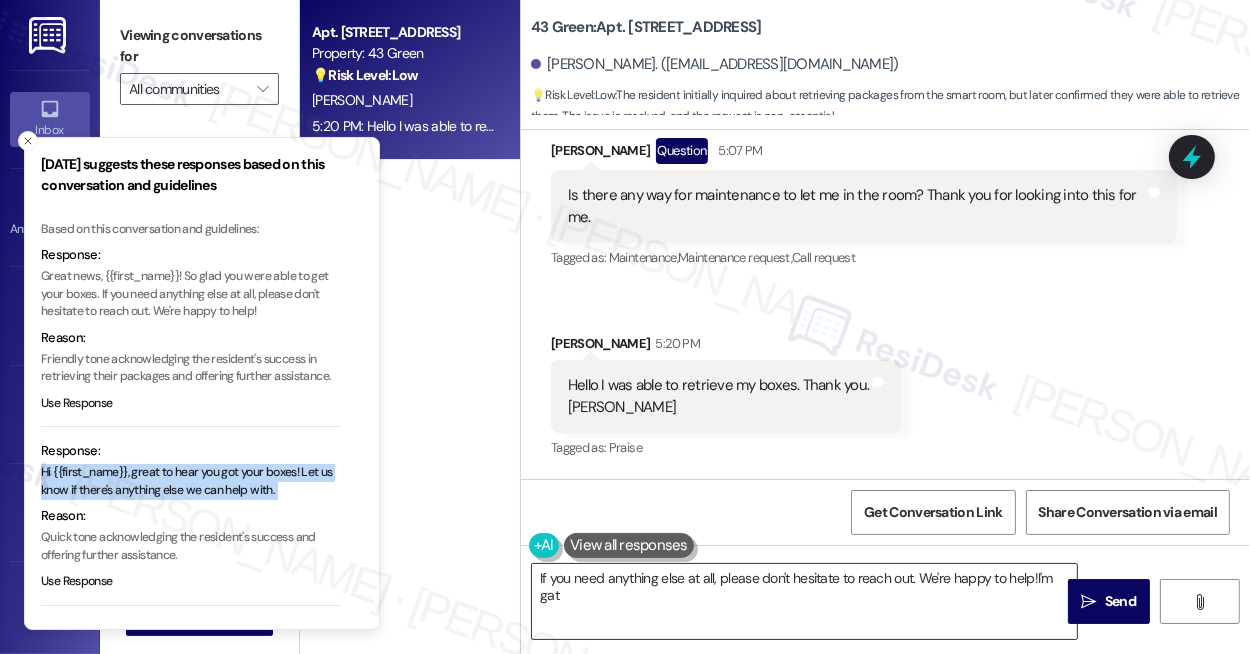 type 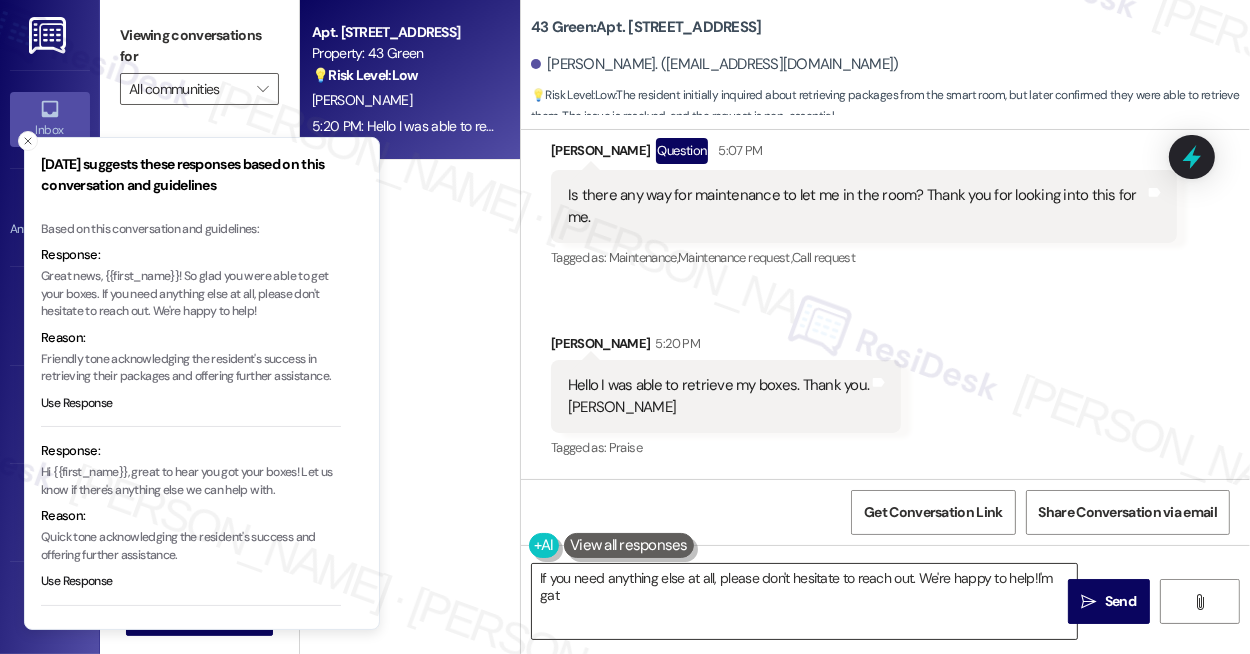click on "If you need anything else at all, please don't hesitate to reach out. We're happy to help!I'm gat" at bounding box center (804, 601) 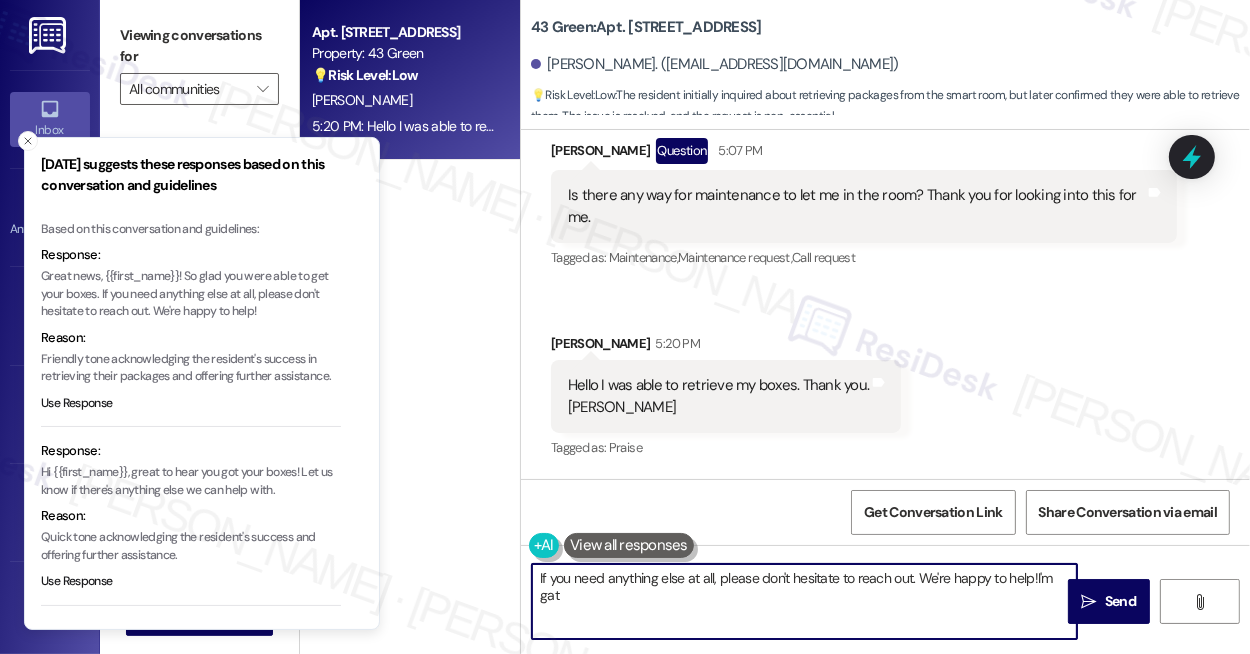 click on "If you need anything else at all, please don't hesitate to reach out. We're happy to help!I'm gat" at bounding box center [804, 601] 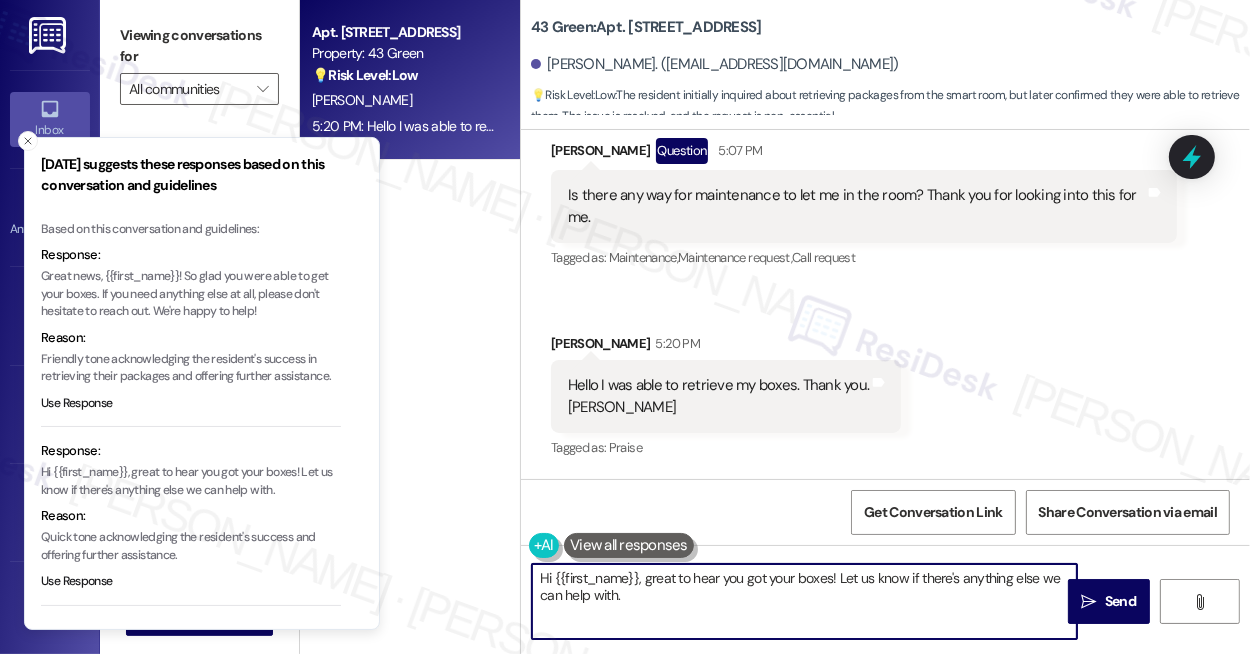drag, startPoint x: 648, startPoint y: 581, endPoint x: 501, endPoint y: 578, distance: 147.03061 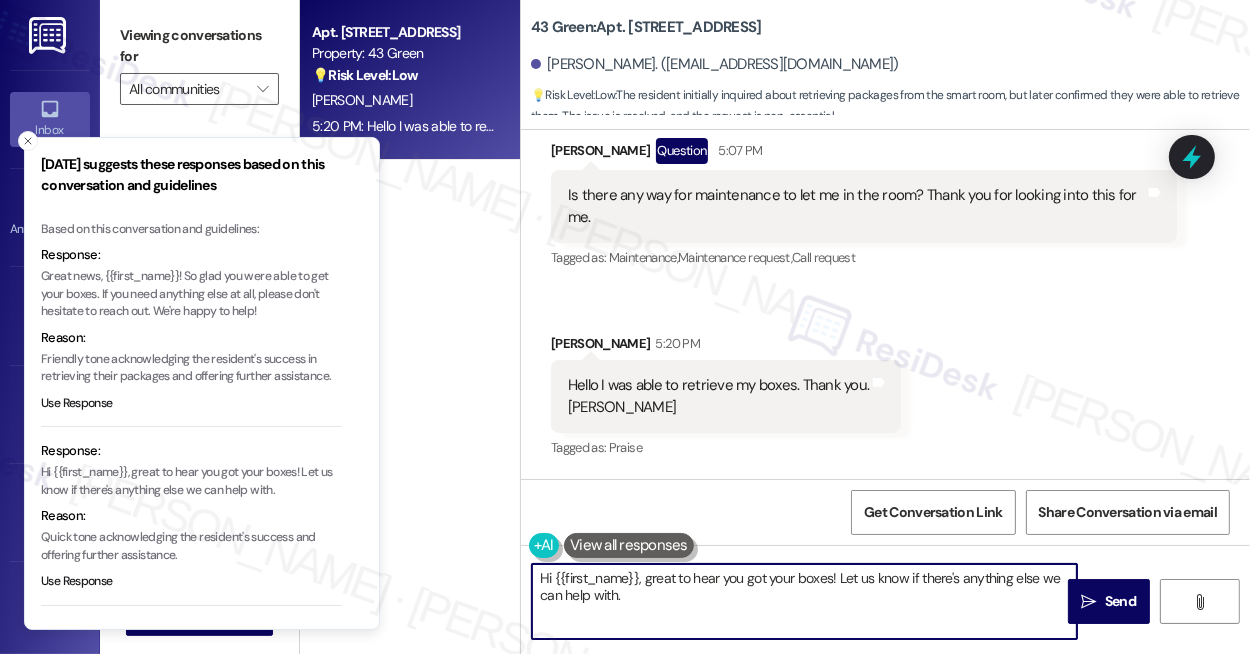 drag, startPoint x: 639, startPoint y: 577, endPoint x: 332, endPoint y: 570, distance: 307.0798 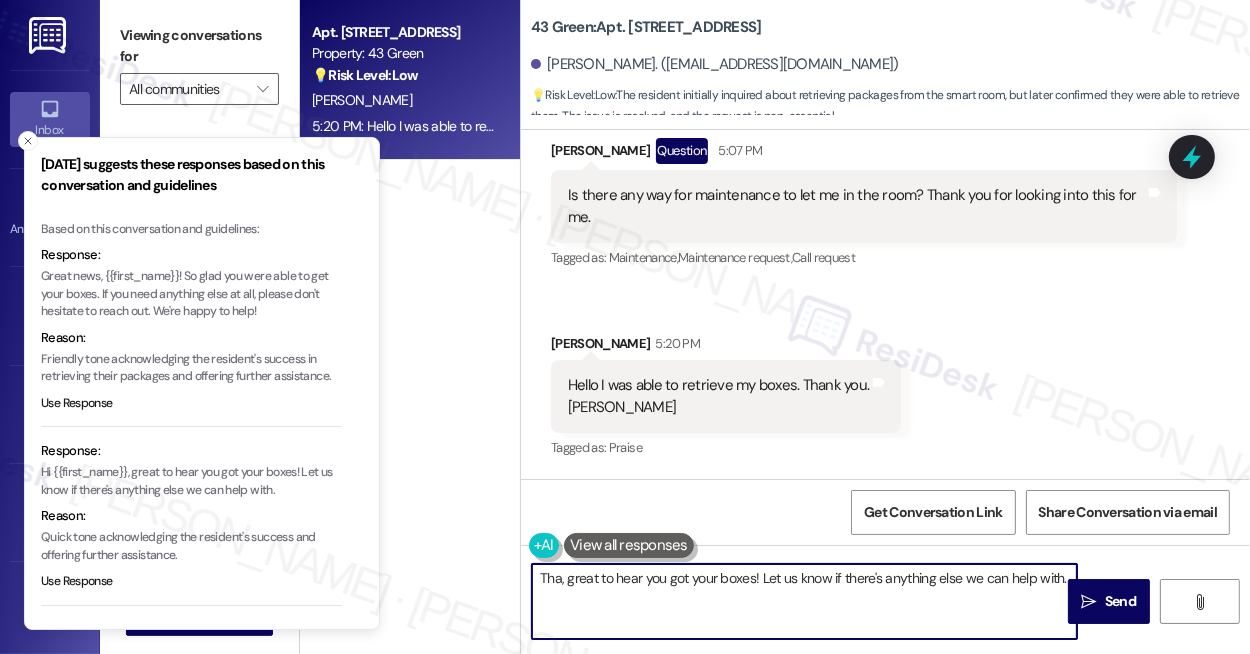 type on "That, great to hear you got your boxes! Let us know if there's anything else we can help with." 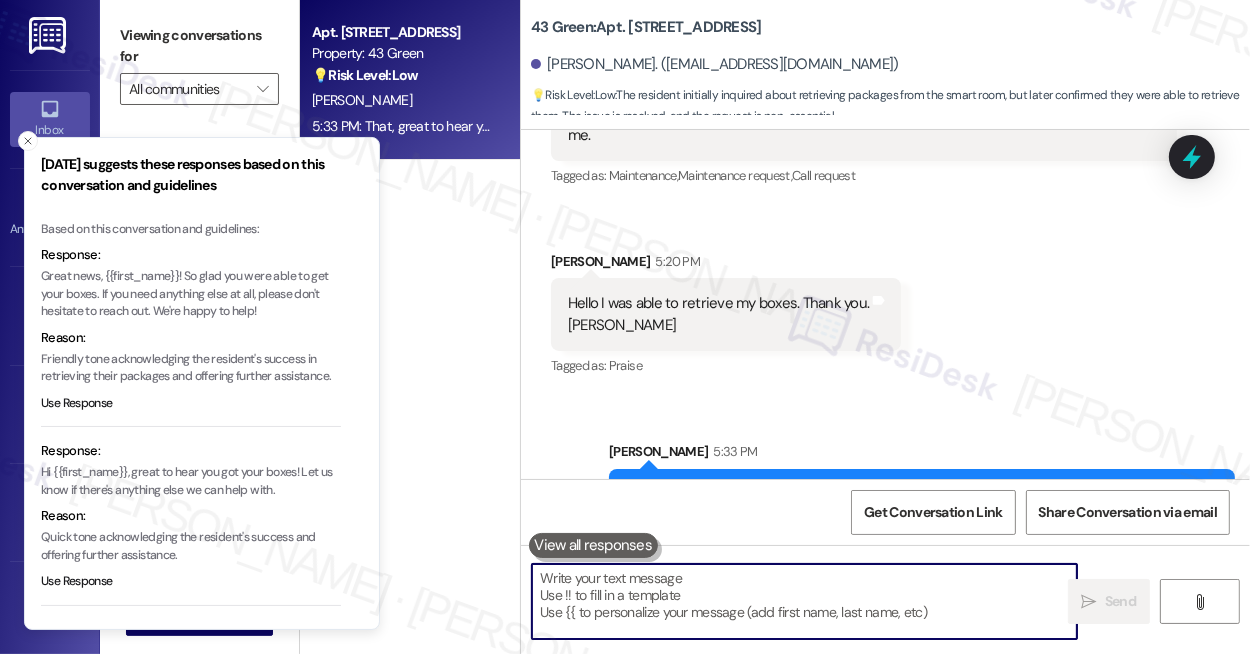 scroll, scrollTop: 4221, scrollLeft: 0, axis: vertical 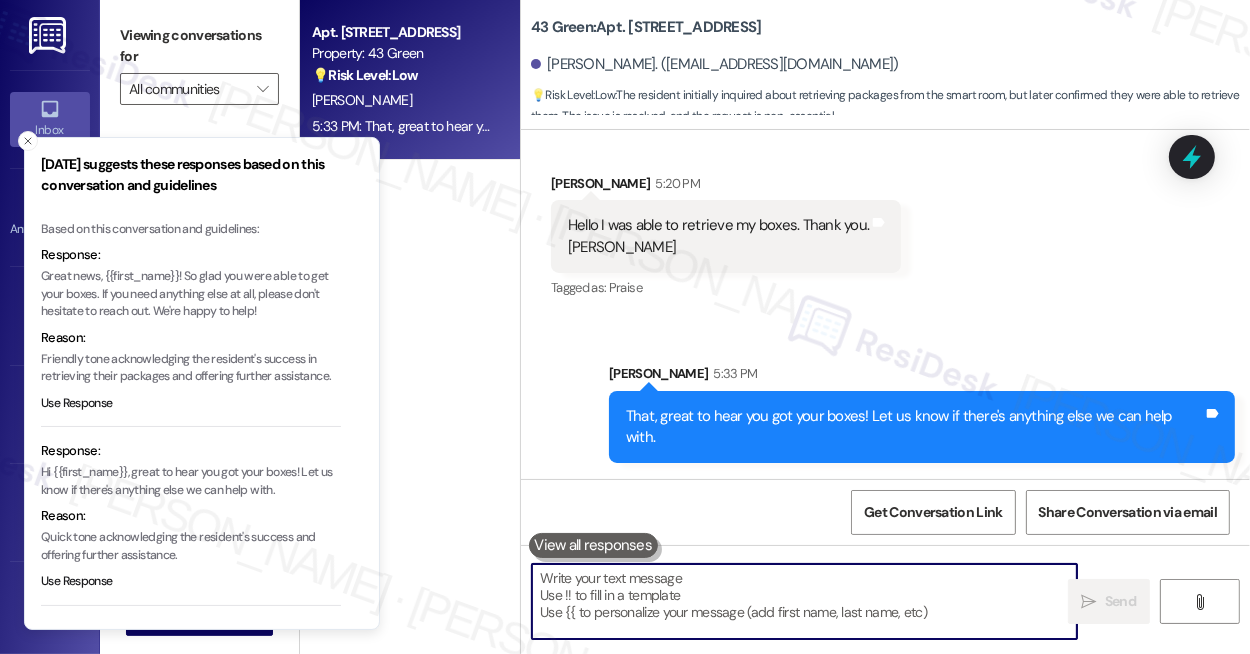 click on "That, great to hear you got your boxes! Let us know if there's anything else we can help with." at bounding box center [914, 427] 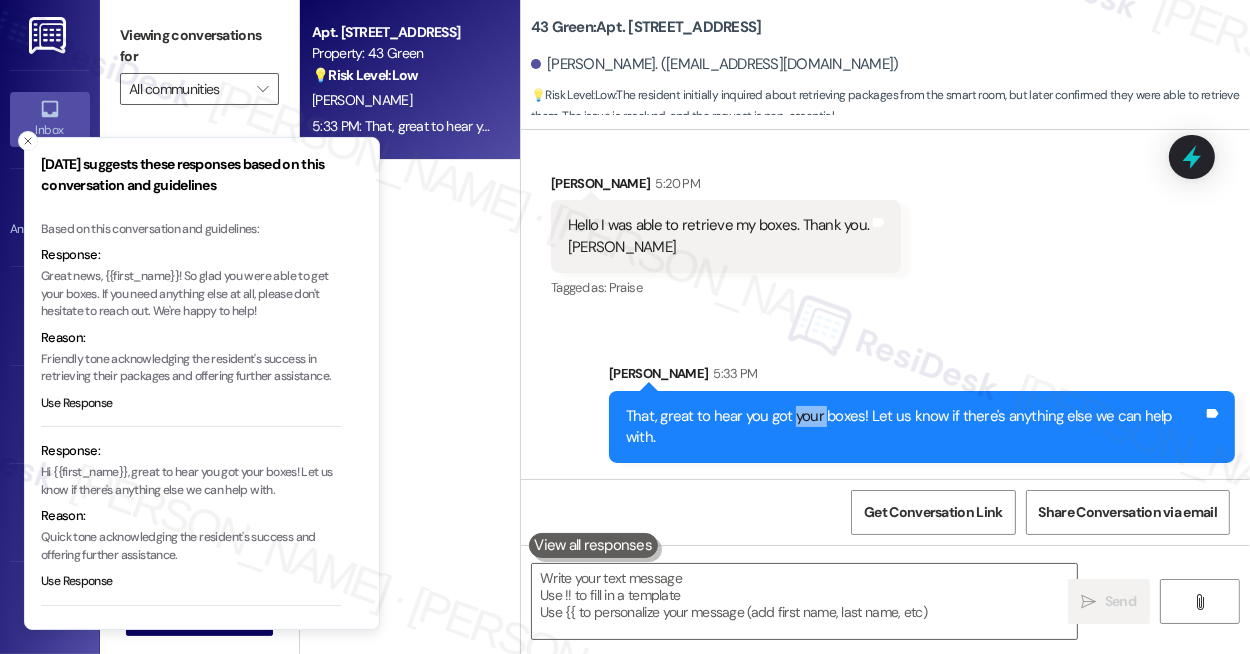 click on "That, great to hear you got your boxes! Let us know if there's anything else we can help with." at bounding box center [914, 427] 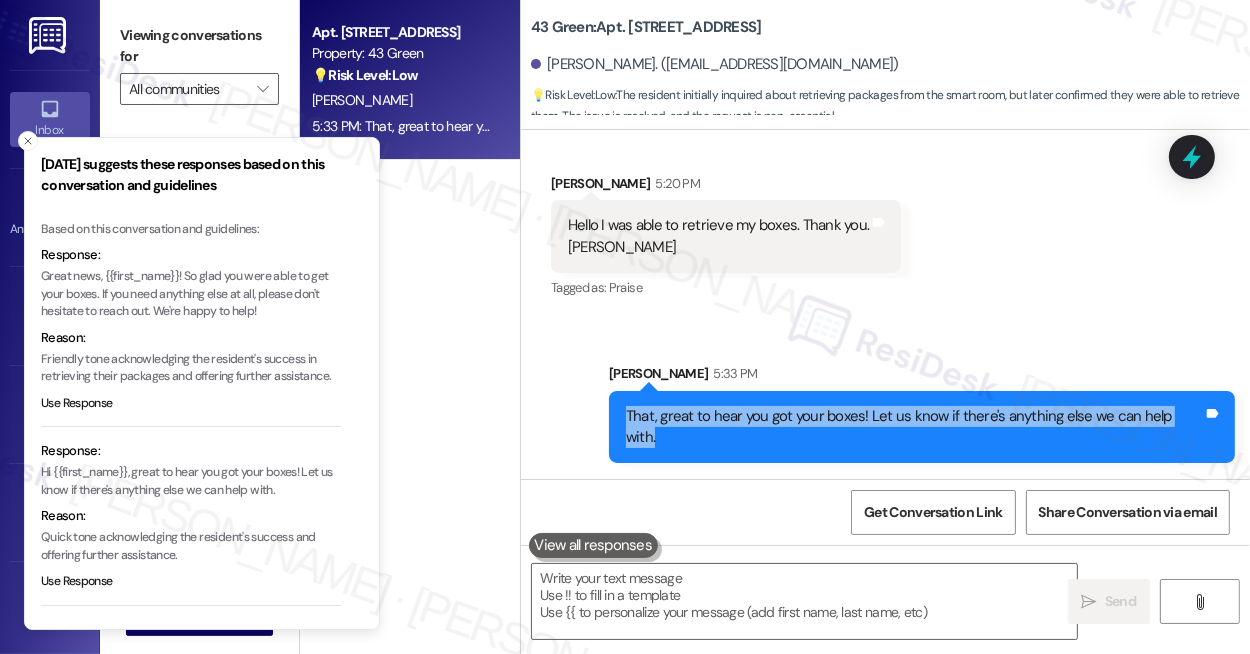 click on "That, great to hear you got your boxes! Let us know if there's anything else we can help with." at bounding box center (914, 427) 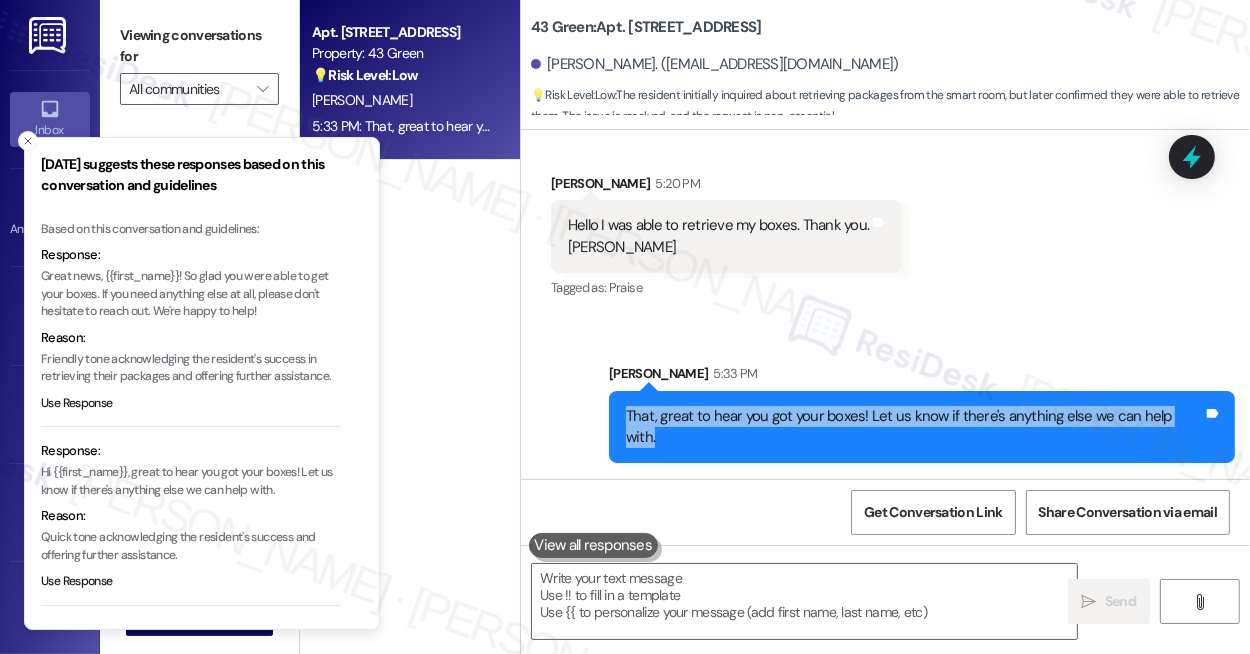 click on "That, great to hear you got your boxes! Let us know if there's anything else we can help with." at bounding box center [914, 427] 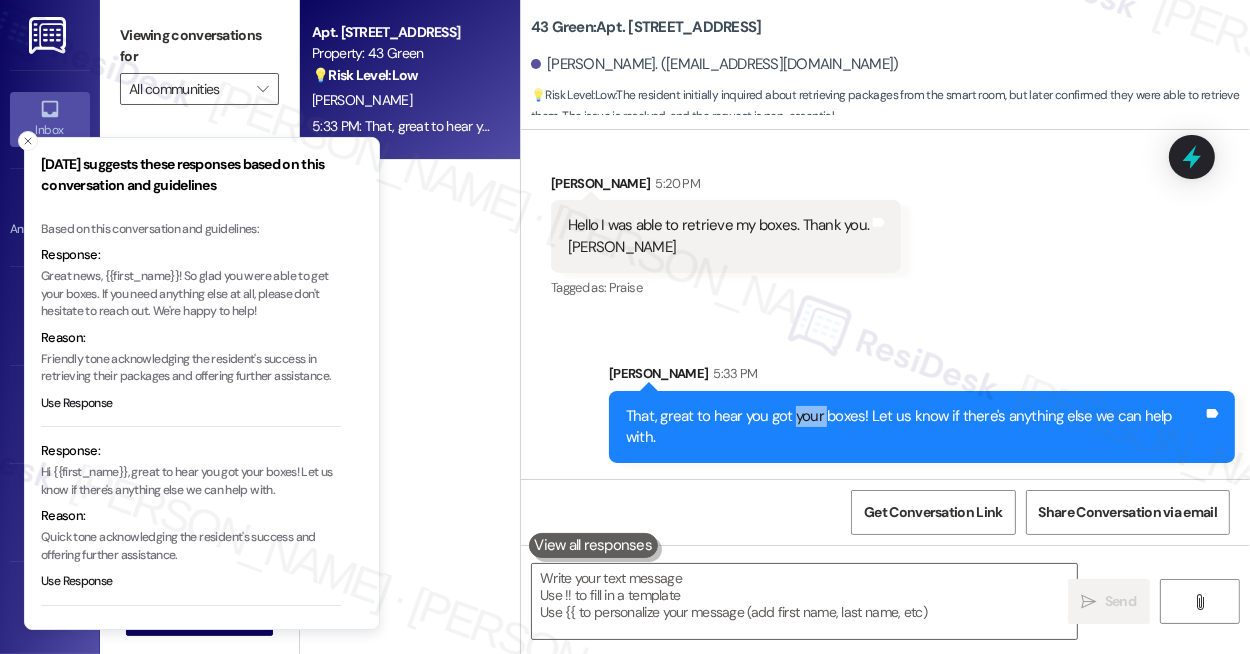 click on "That, great to hear you got your boxes! Let us know if there's anything else we can help with." at bounding box center (914, 427) 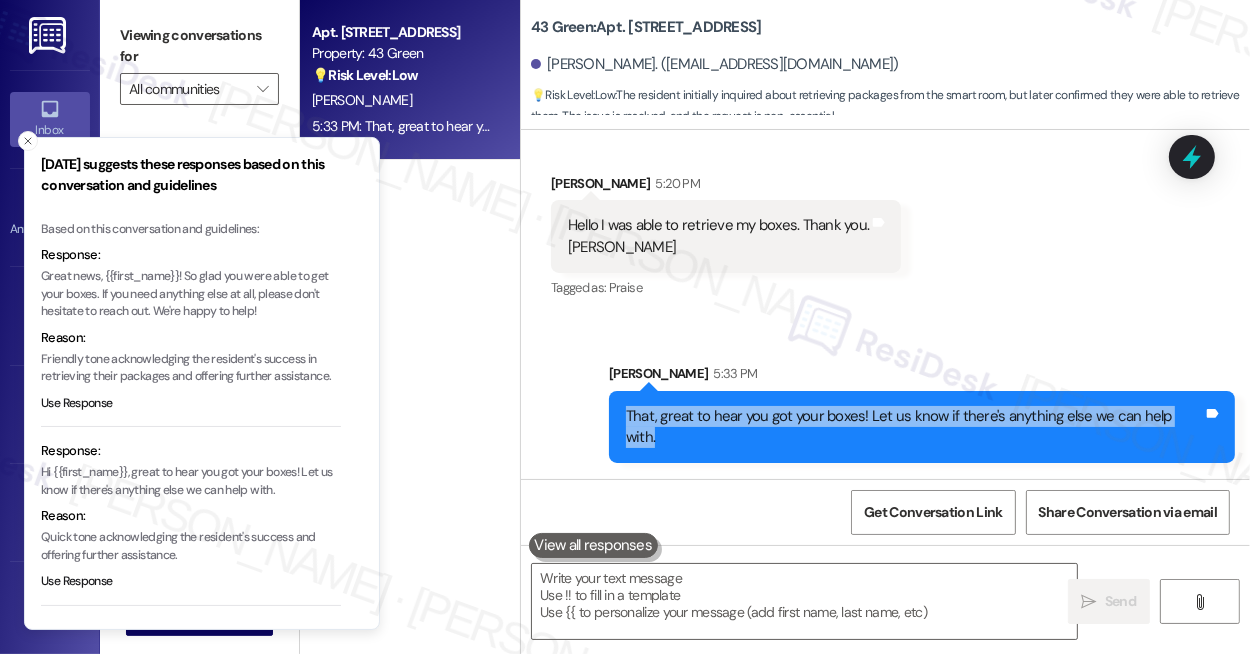 click on "That, great to hear you got your boxes! Let us know if there's anything else we can help with." at bounding box center (914, 427) 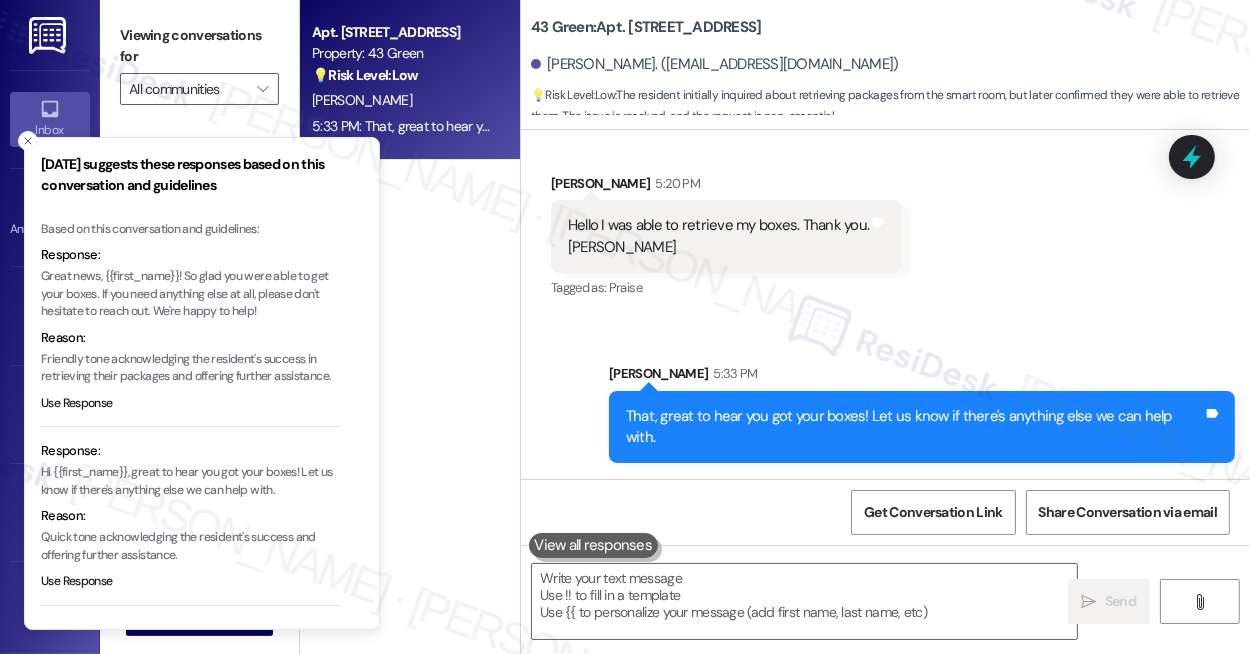 drag, startPoint x: 1082, startPoint y: 176, endPoint x: 999, endPoint y: 230, distance: 99.0202 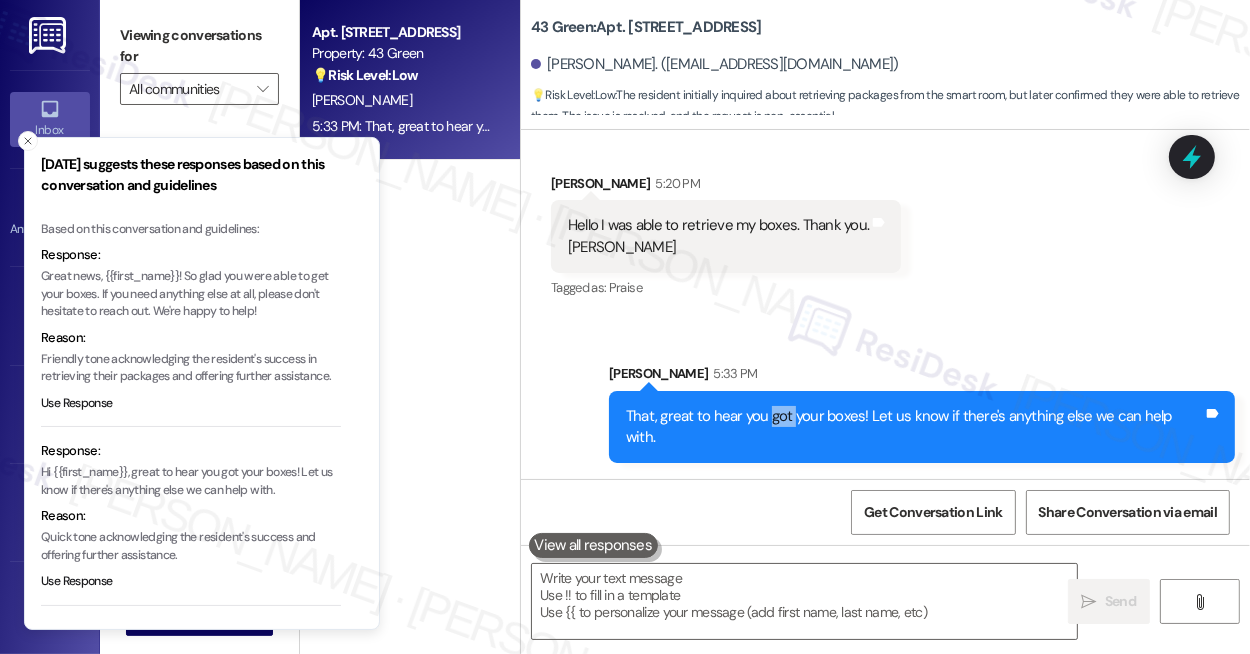 click on "That, great to hear you got your boxes! Let us know if there's anything else we can help with." at bounding box center (914, 427) 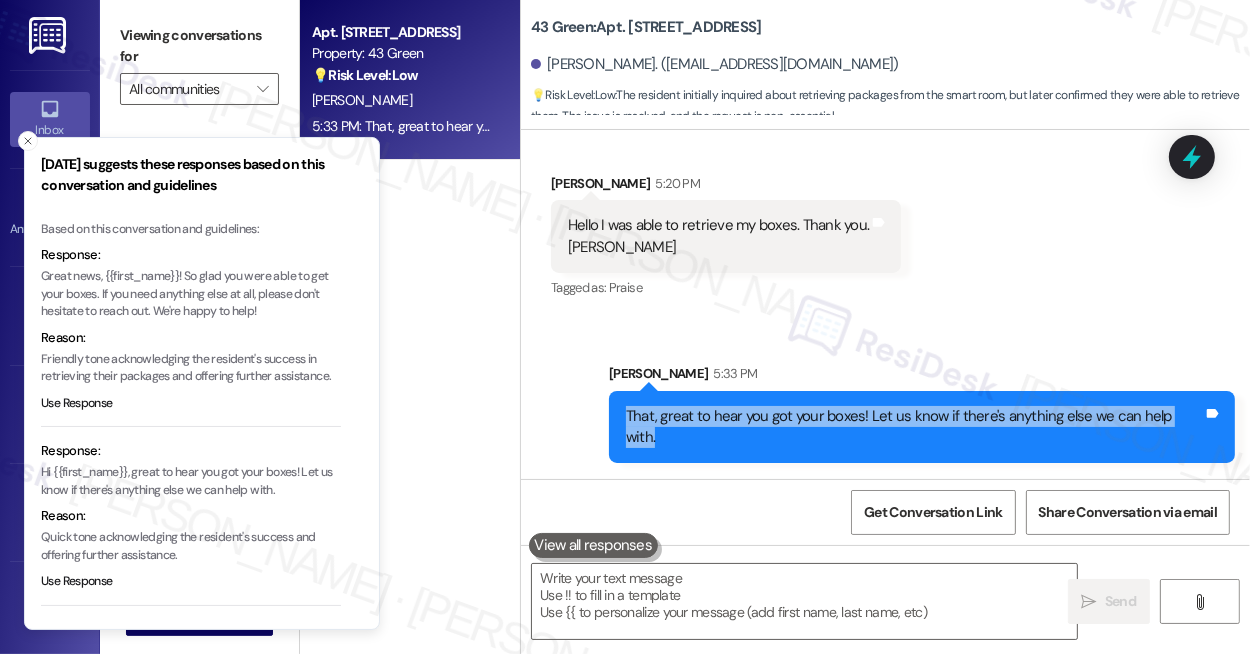 click on "That, great to hear you got your boxes! Let us know if there's anything else we can help with." at bounding box center (914, 427) 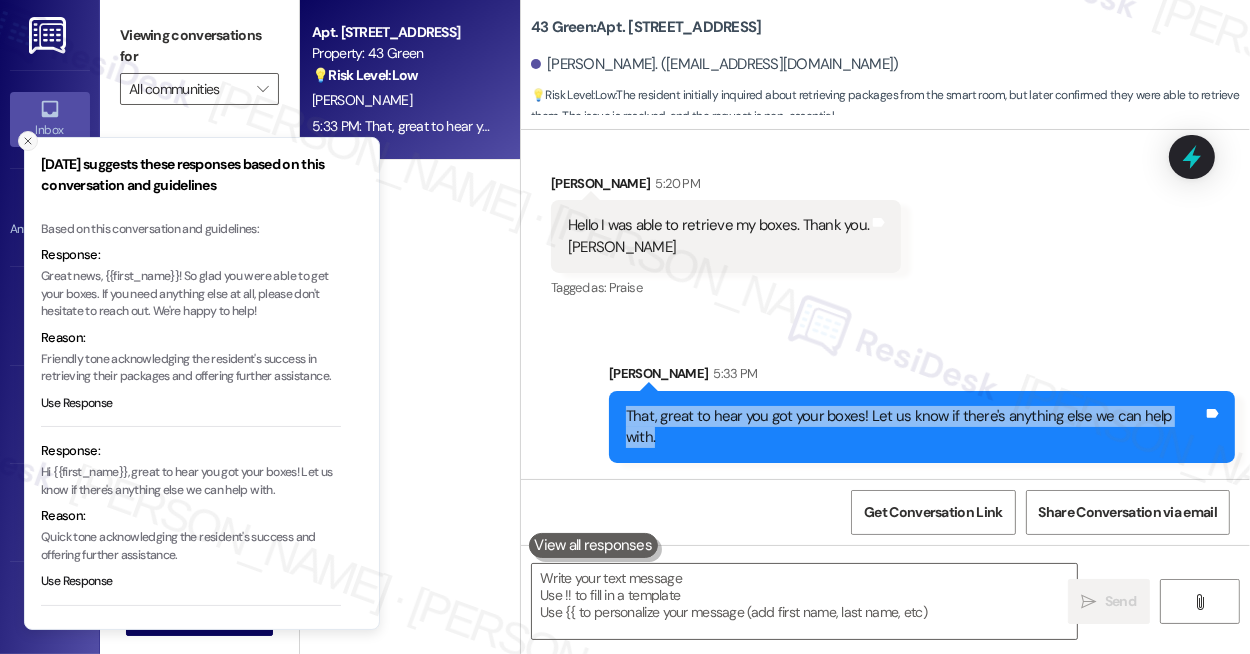click 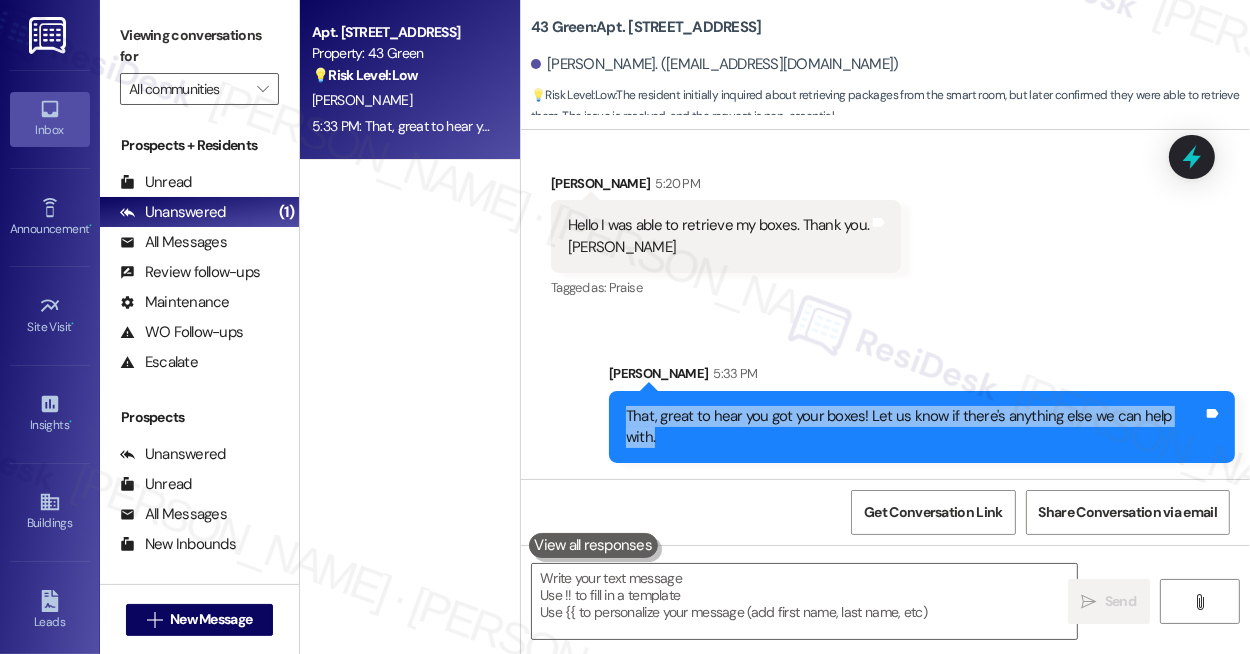click on "That, great to hear you got your boxes! Let us know if there's anything else we can help with." at bounding box center [914, 427] 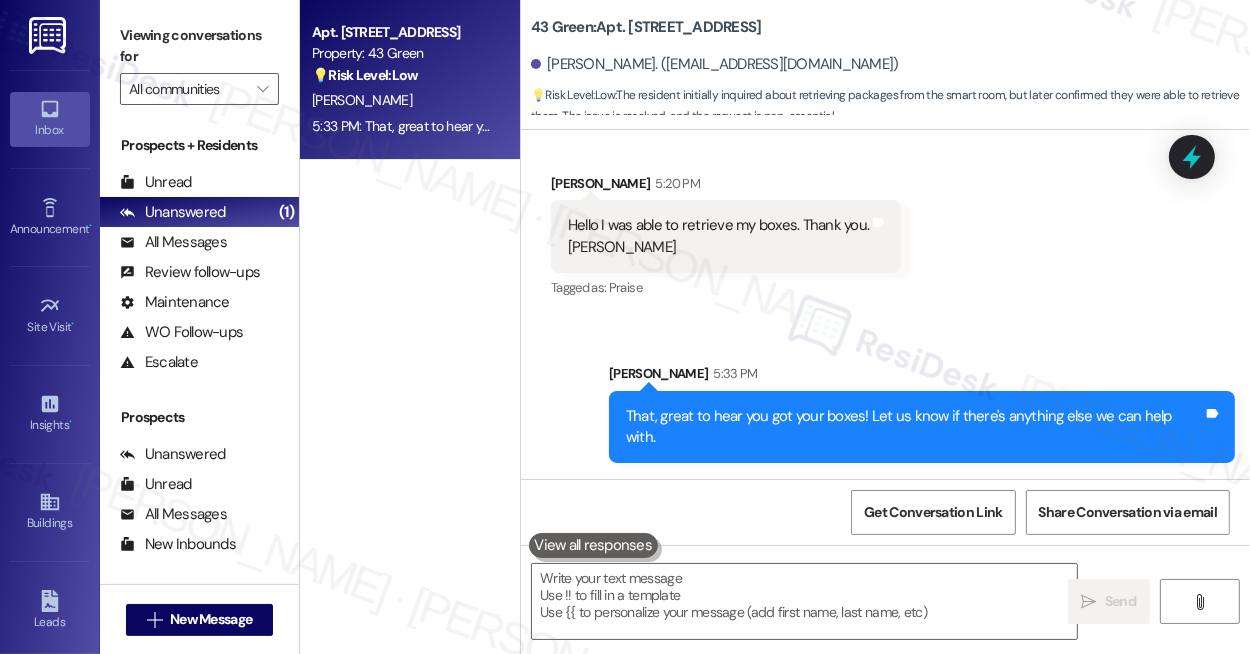 click on "That, great to hear you got your boxes! Let us know if there's anything else we can help with." at bounding box center [914, 427] 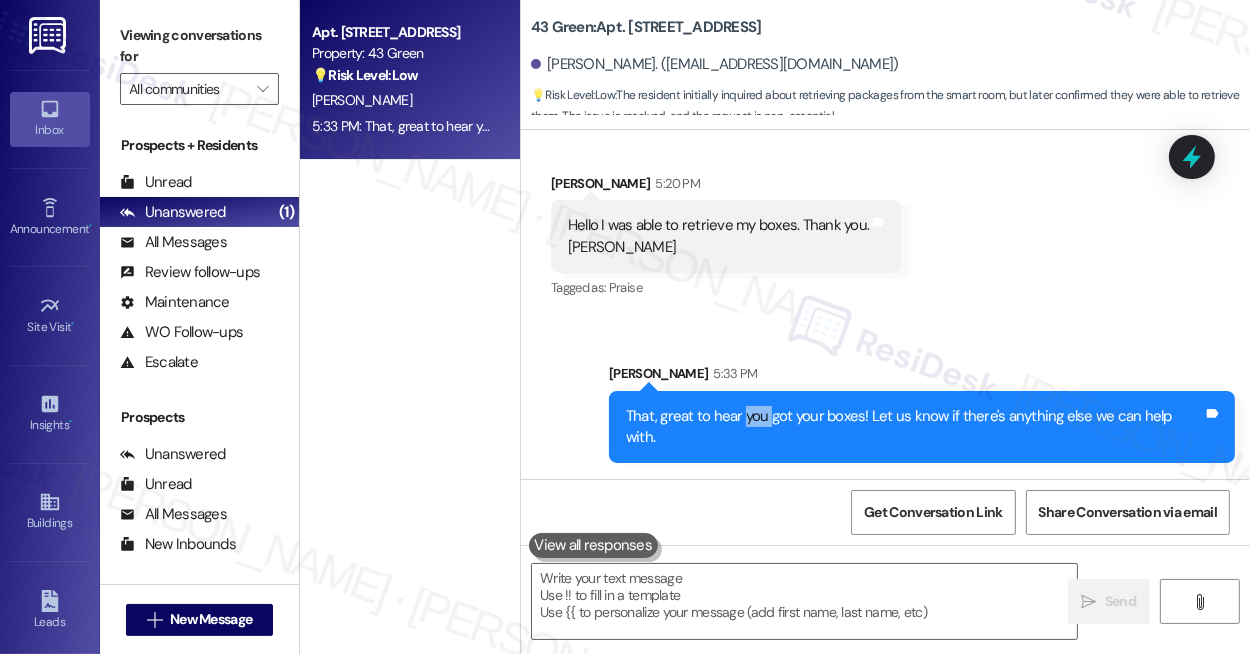 click on "That, great to hear you got your boxes! Let us know if there's anything else we can help with." at bounding box center [914, 427] 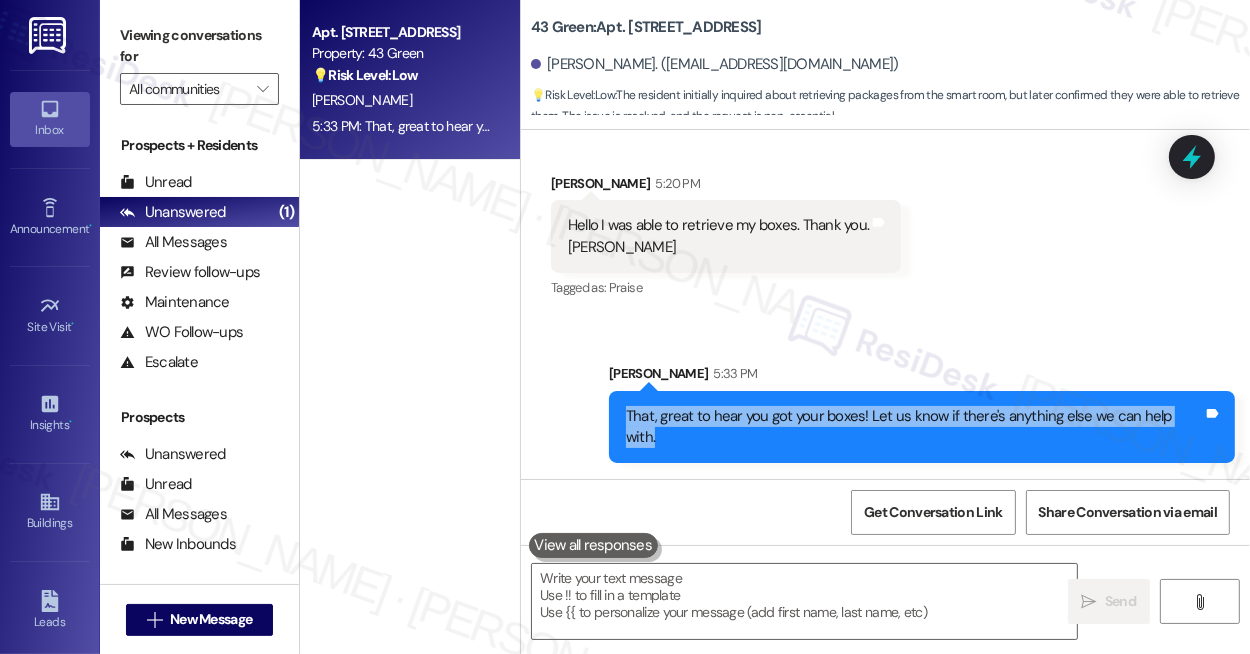 click on "That, great to hear you got your boxes! Let us know if there's anything else we can help with." at bounding box center (914, 427) 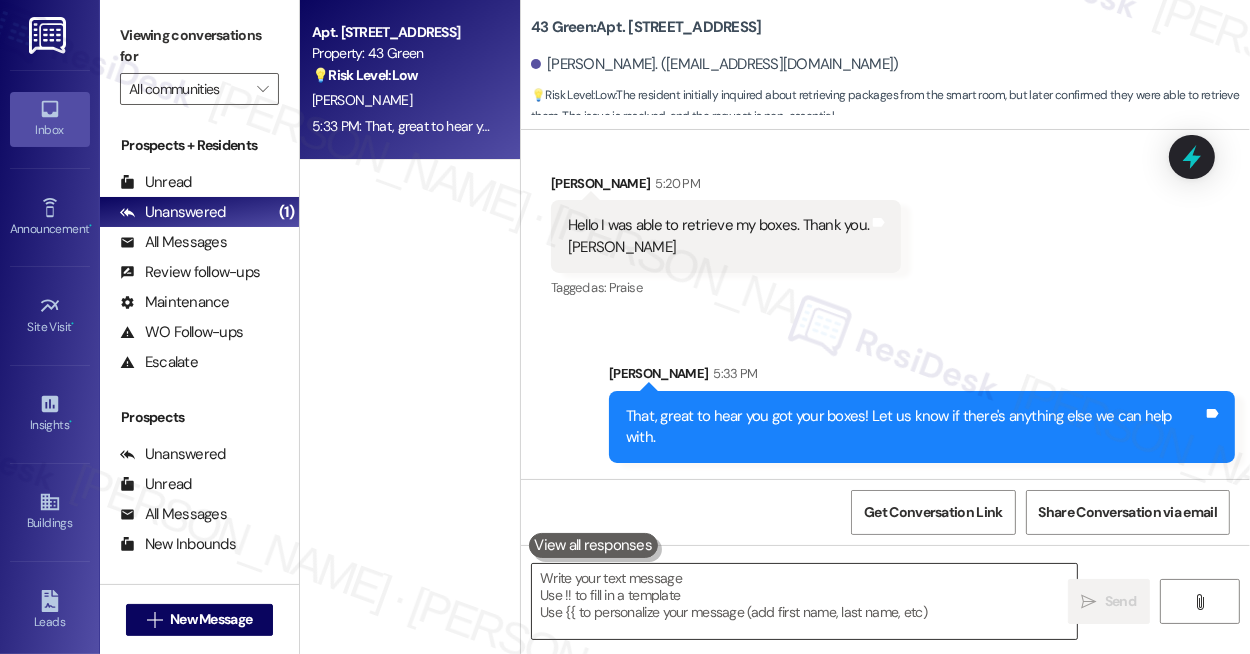 click at bounding box center [804, 601] 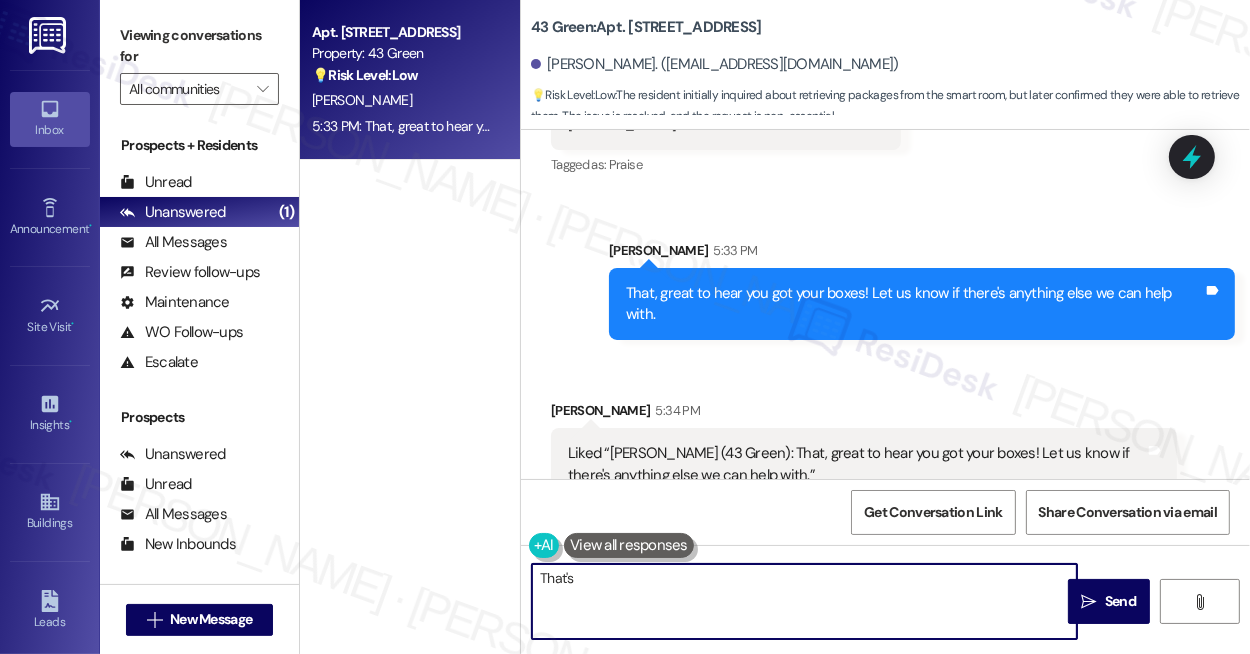 scroll, scrollTop: 4381, scrollLeft: 0, axis: vertical 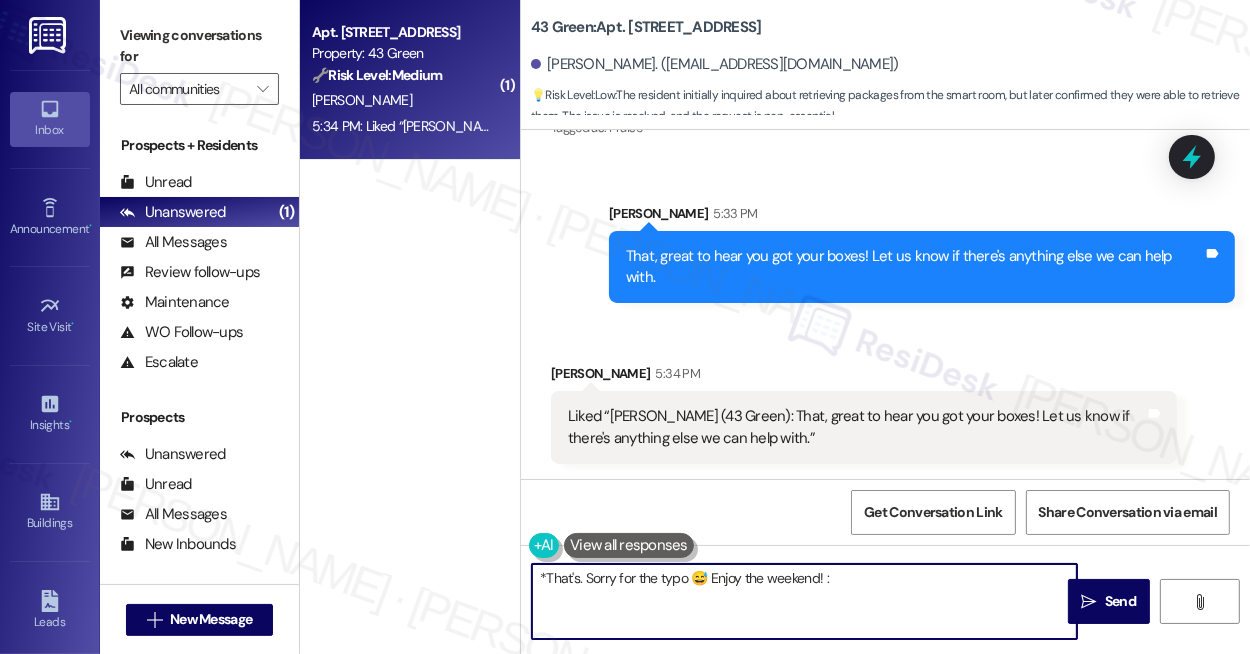 type on "*That's. Sorry for the typo 😅 Enjoy the weekend! :)" 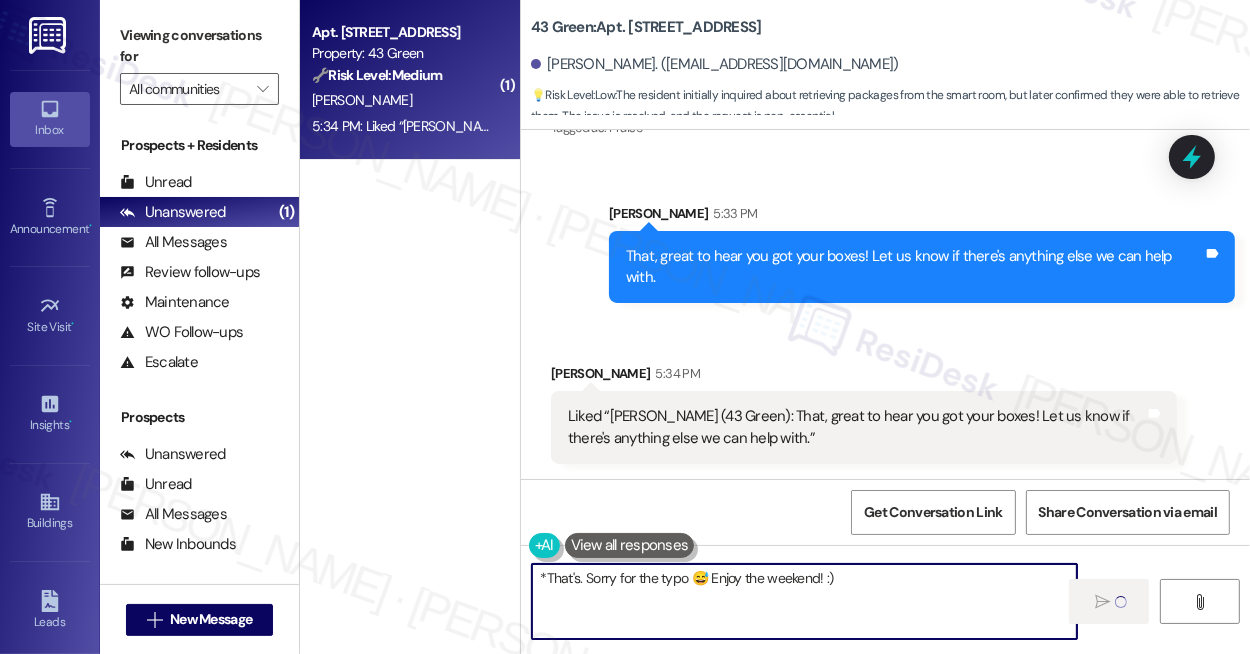 type 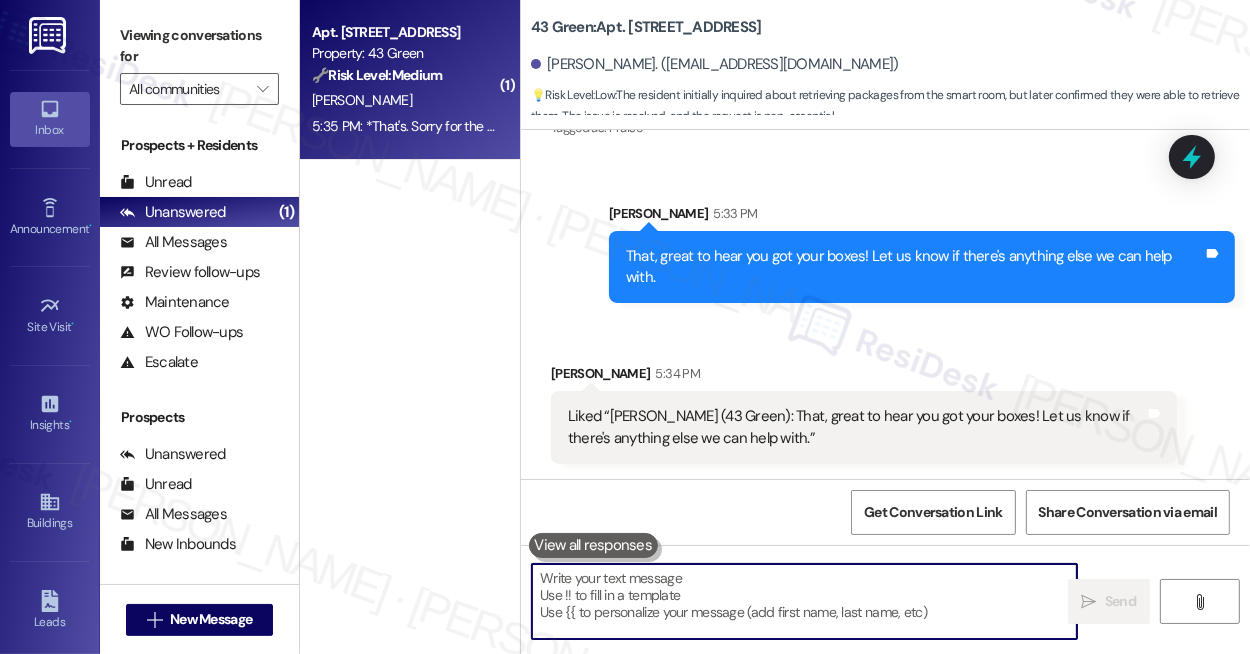scroll, scrollTop: 4521, scrollLeft: 0, axis: vertical 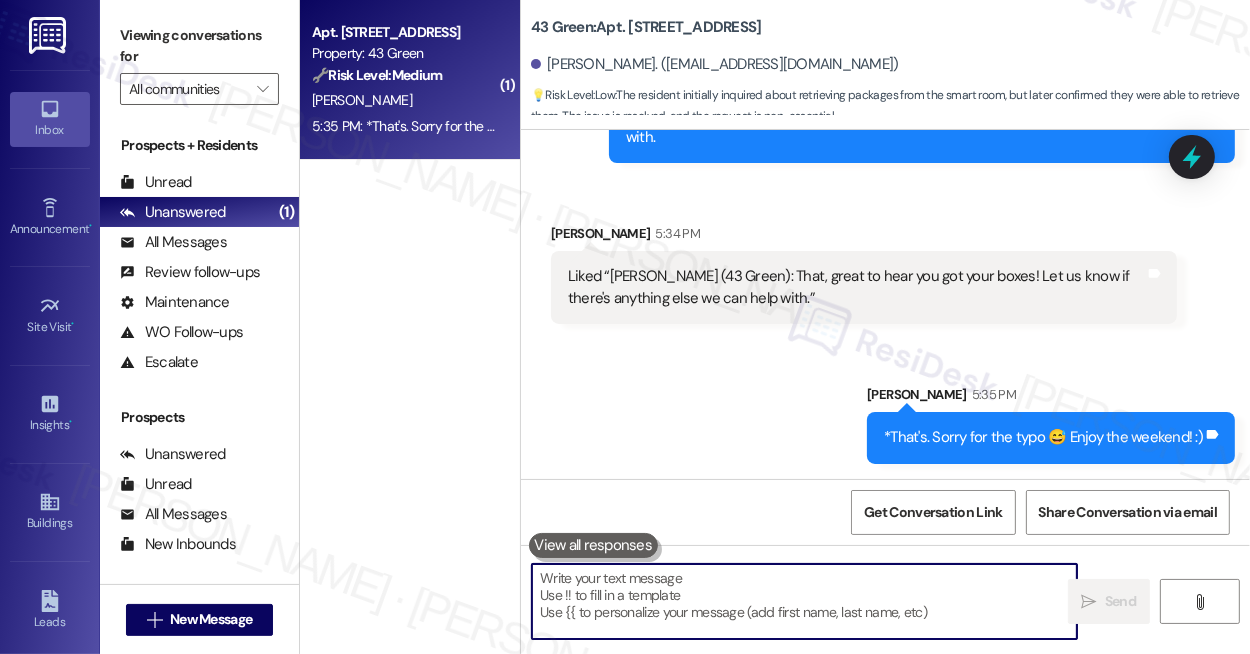 click on "Liked “[PERSON_NAME] (43 Green): That, great to hear you got your boxes! Let us know if there's anything else we can help with.”" at bounding box center [856, 287] 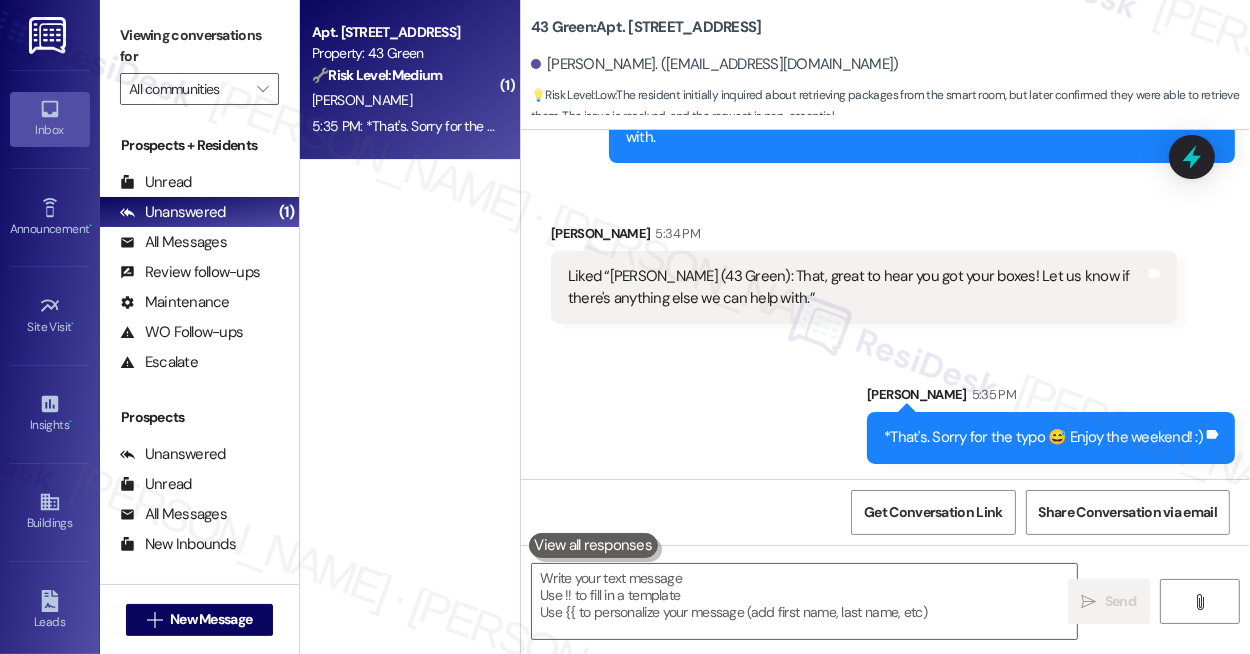 click on "Liked “[PERSON_NAME] (43 Green): That, great to hear you got your boxes! Let us know if there's anything else we can help with.”" at bounding box center (856, 287) 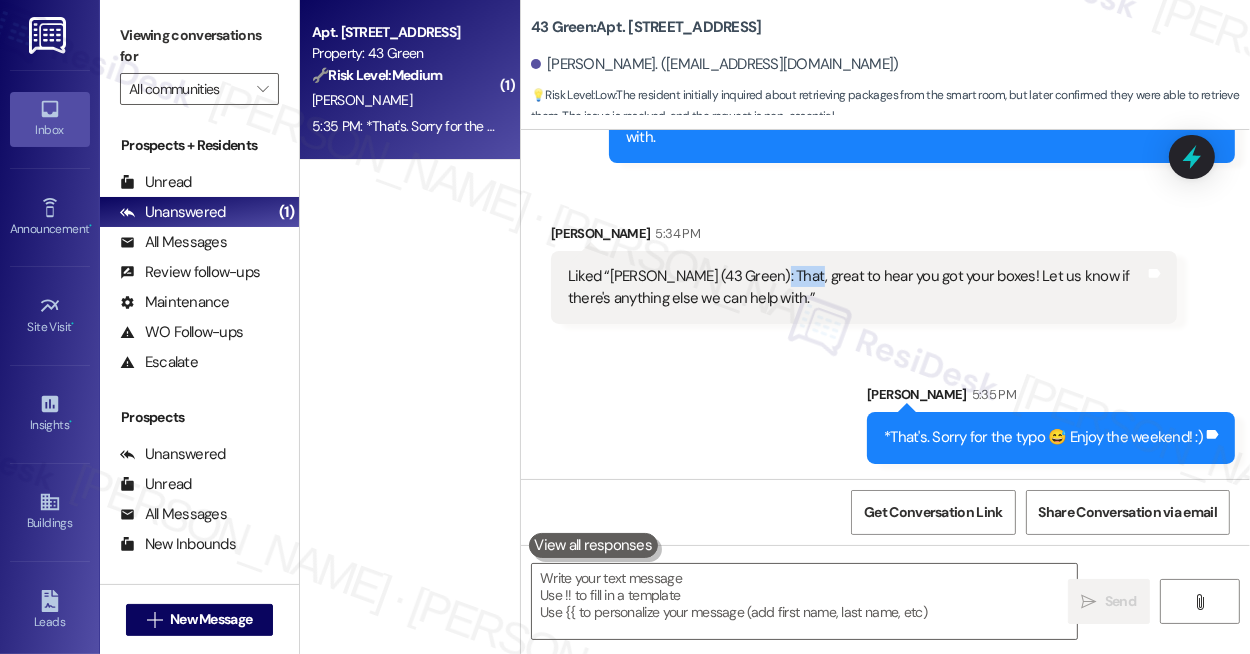 click on "Liked “[PERSON_NAME] (43 Green): That, great to hear you got your boxes! Let us know if there's anything else we can help with.”" at bounding box center (856, 287) 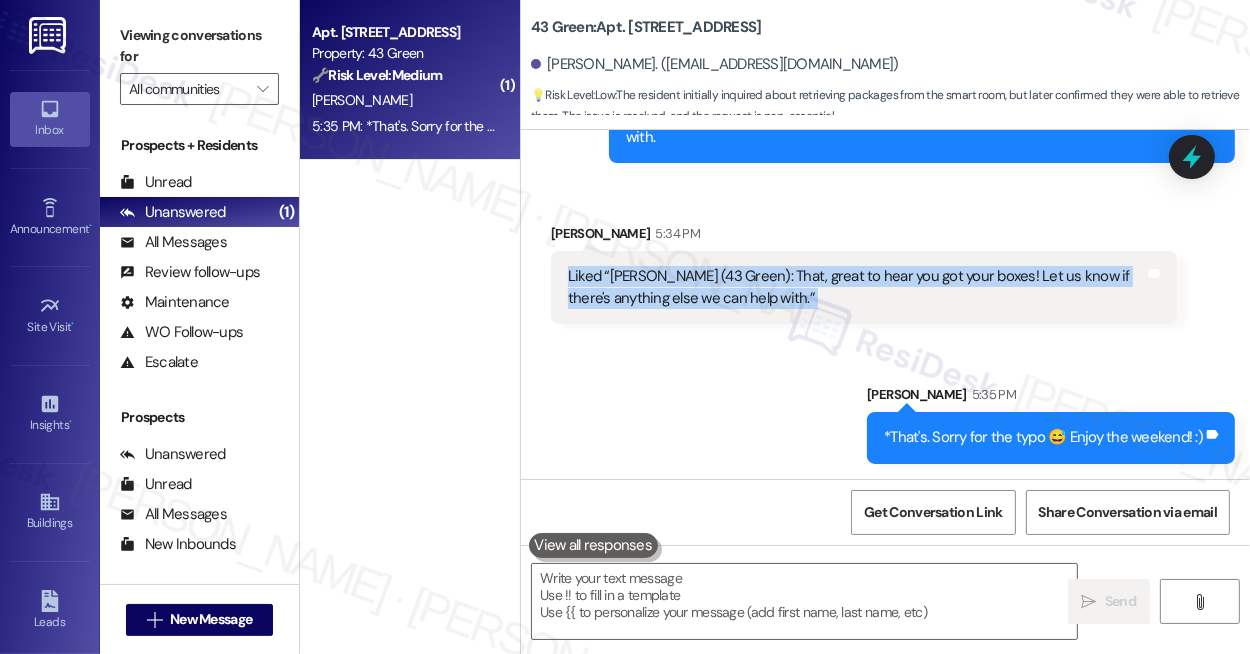 click on "Liked “[PERSON_NAME] (43 Green): That, great to hear you got your boxes! Let us know if there's anything else we can help with.”" at bounding box center [856, 287] 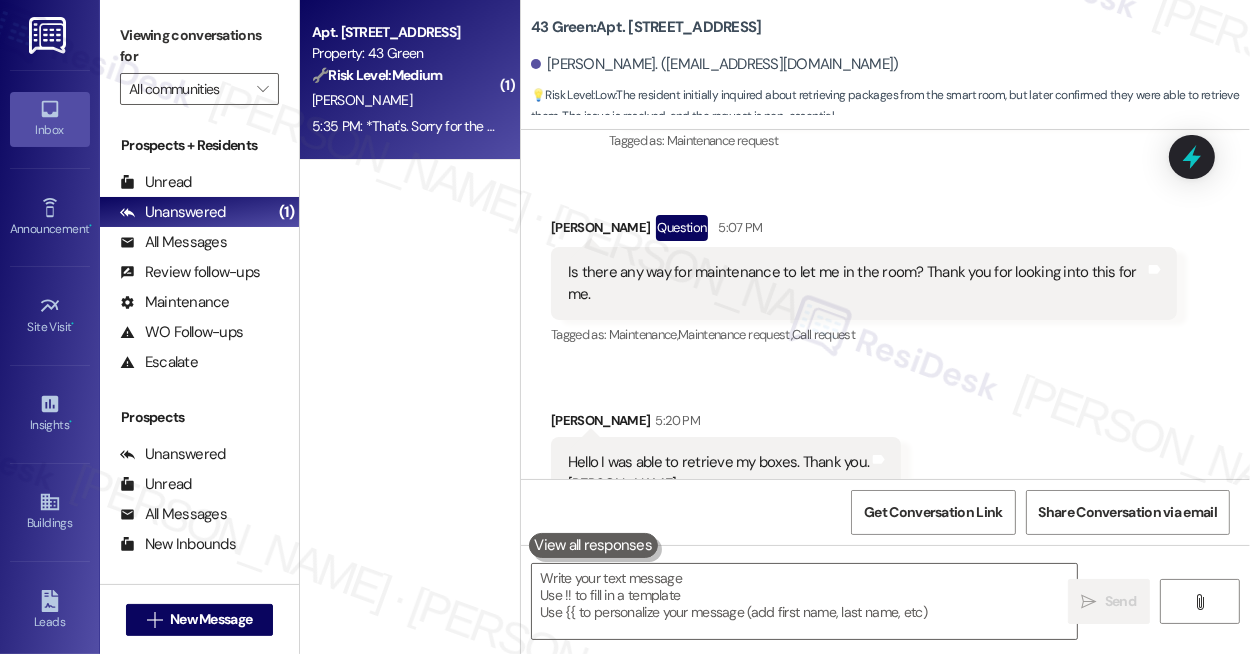 scroll, scrollTop: 4521, scrollLeft: 0, axis: vertical 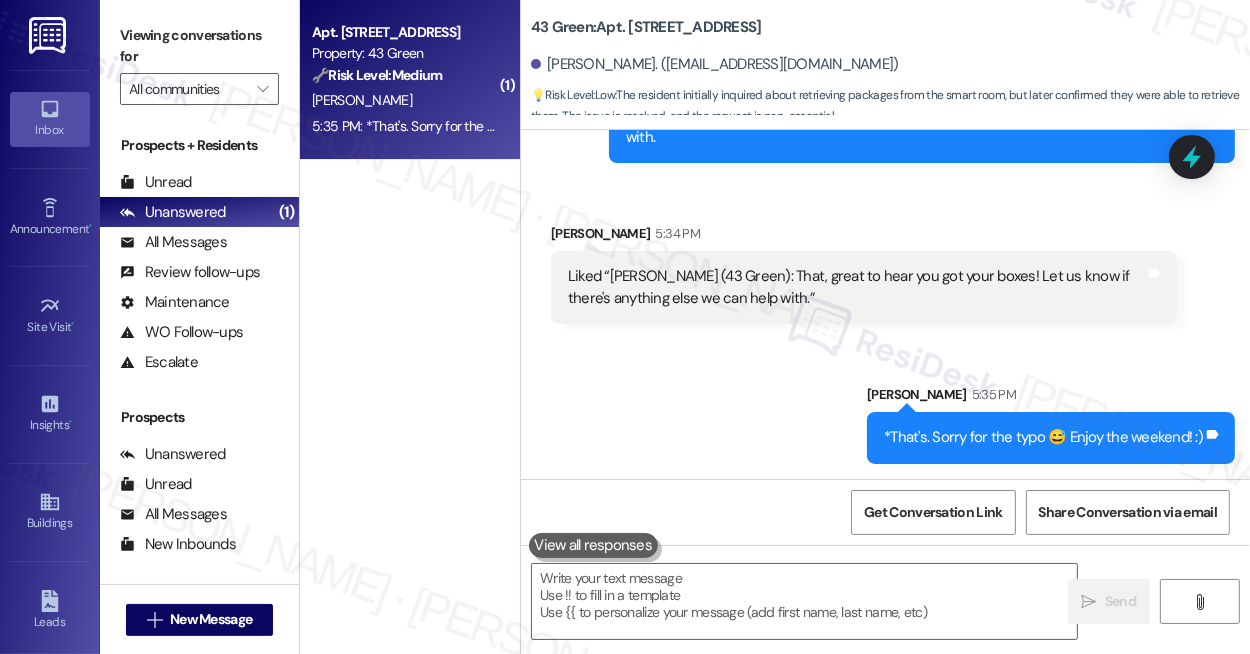 click on "Received via SMS [PERSON_NAME] 5:34 PM Liked “[PERSON_NAME] (43 Green): That, great to hear you got your boxes! Let us know if there's anything else we can help with.” Tags and notes" at bounding box center (885, 258) 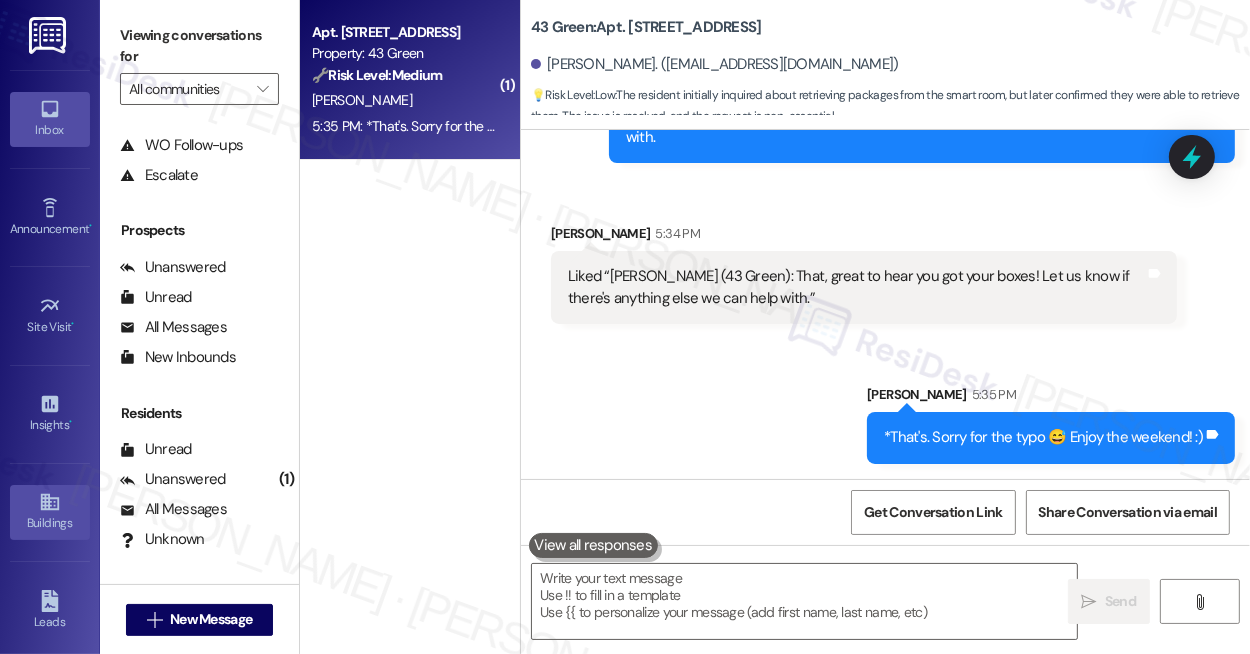 scroll, scrollTop: 246, scrollLeft: 0, axis: vertical 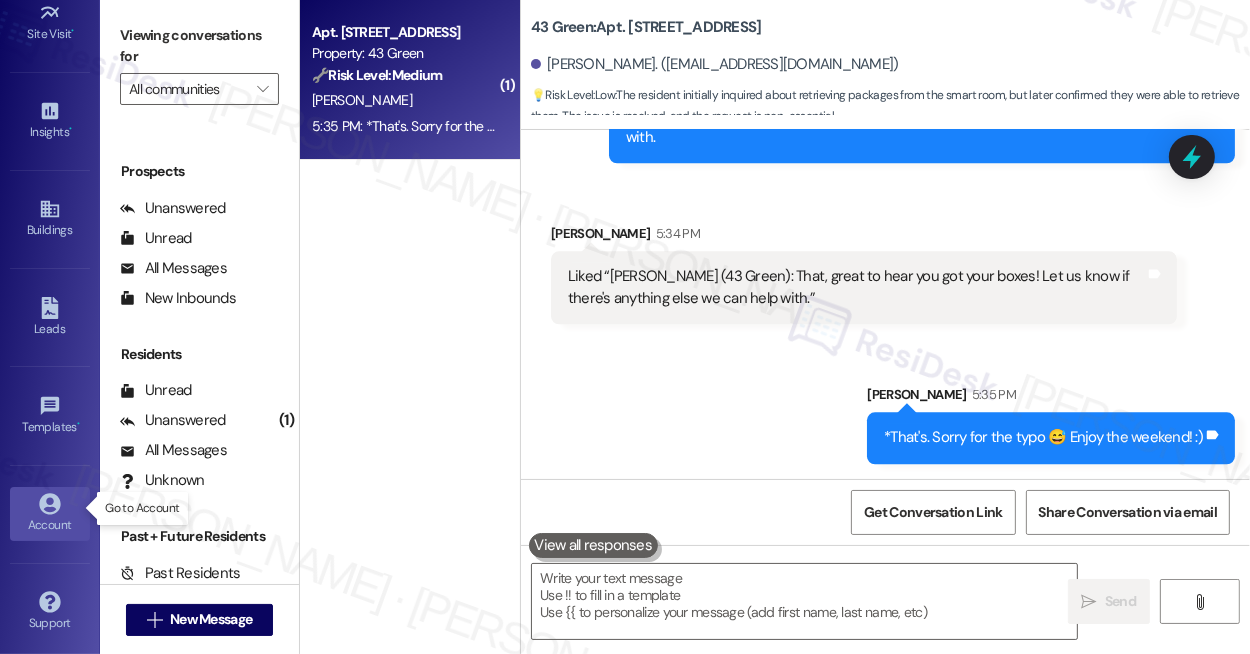 click 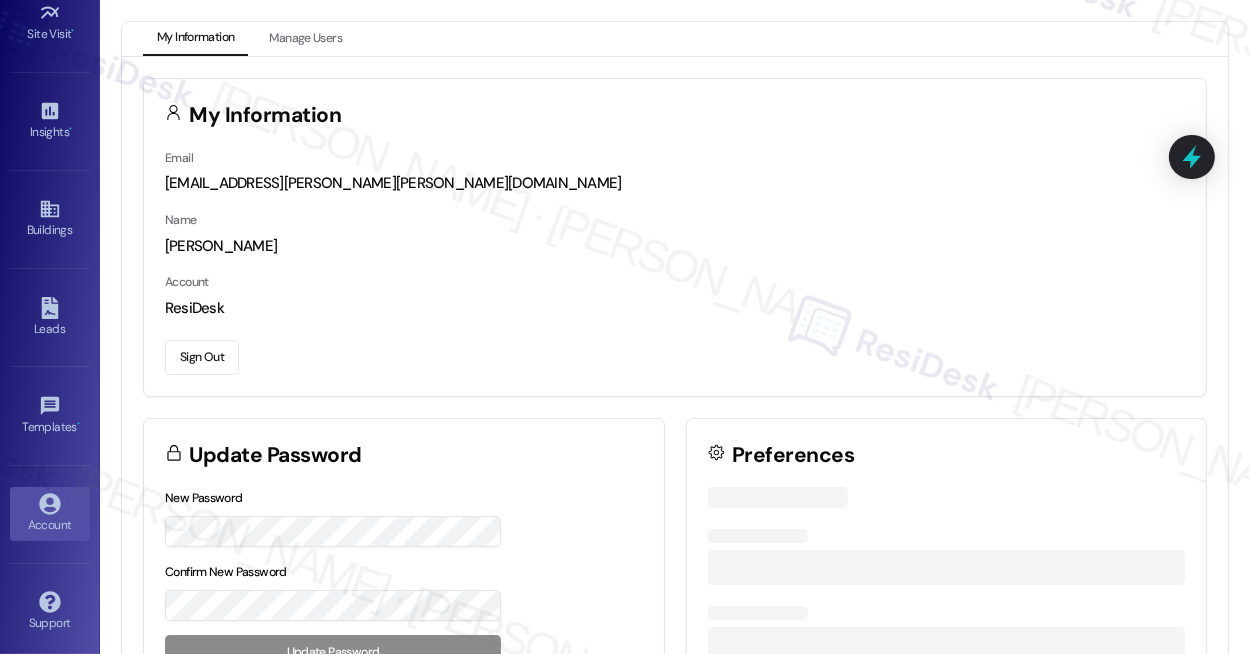 click on "Sign Out" at bounding box center [202, 357] 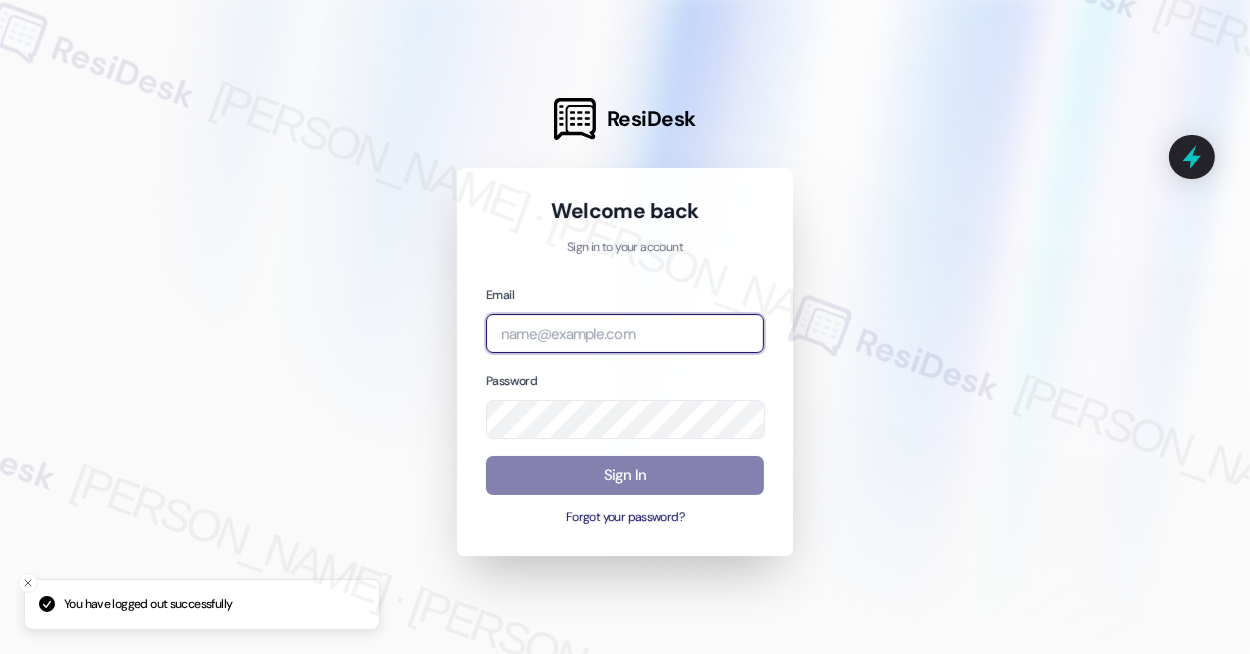 click at bounding box center (625, 333) 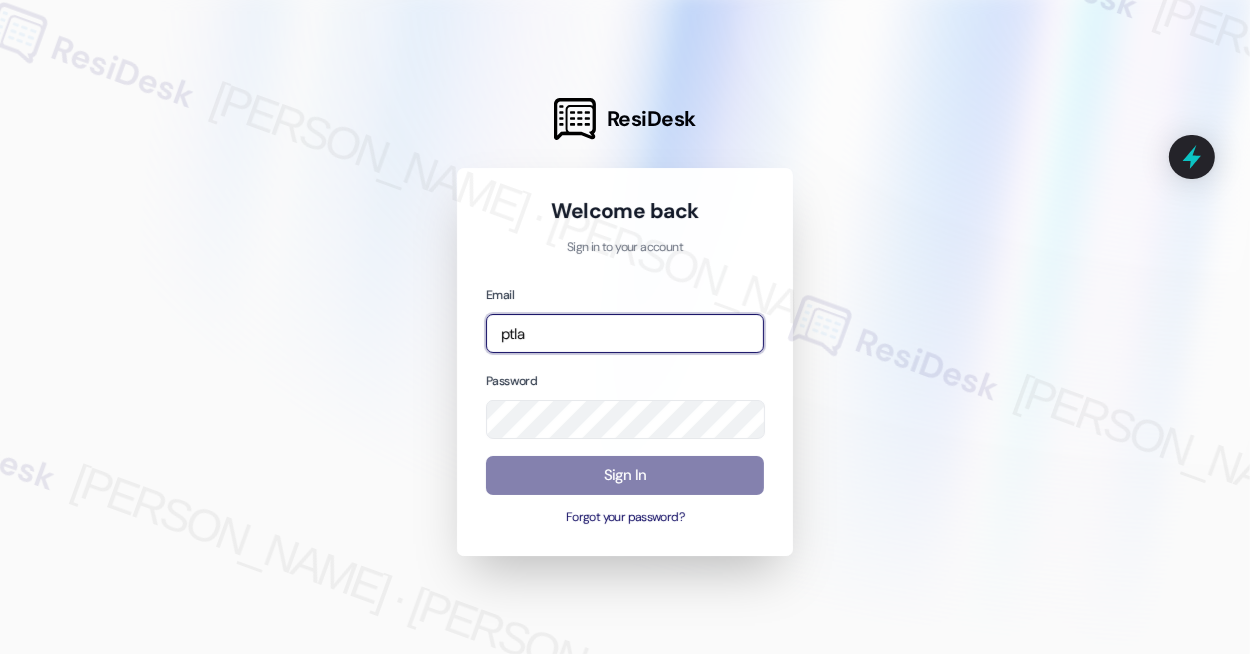 type on "[EMAIL_ADDRESS][PERSON_NAME][PERSON_NAME][DOMAIN_NAME]" 